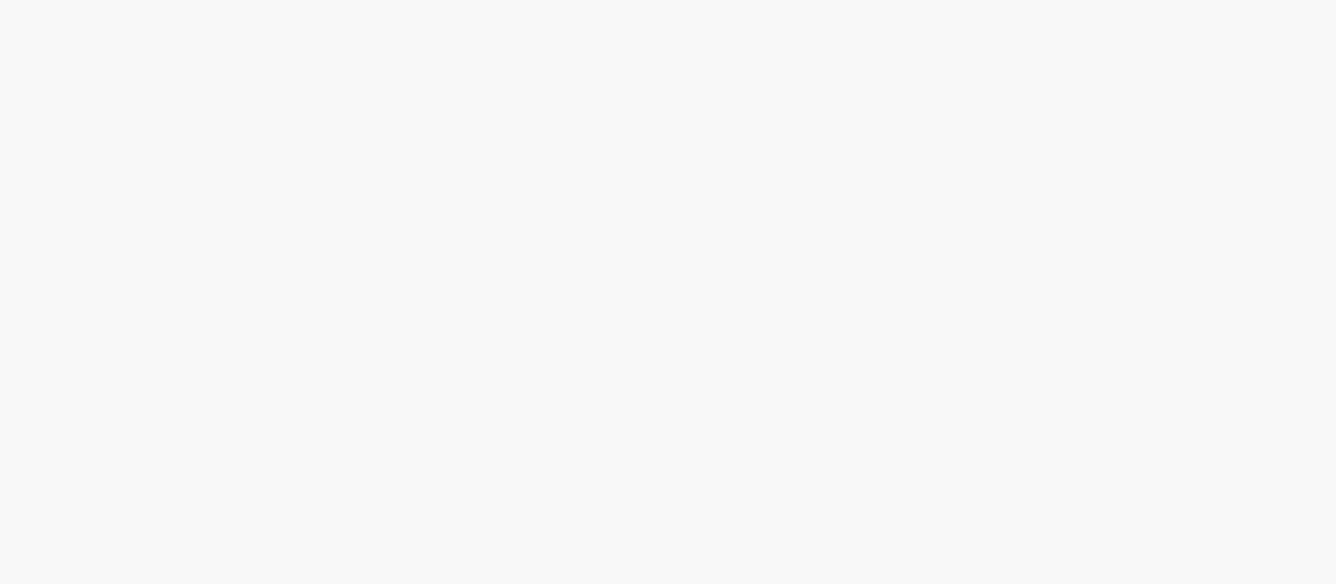 scroll, scrollTop: 0, scrollLeft: 0, axis: both 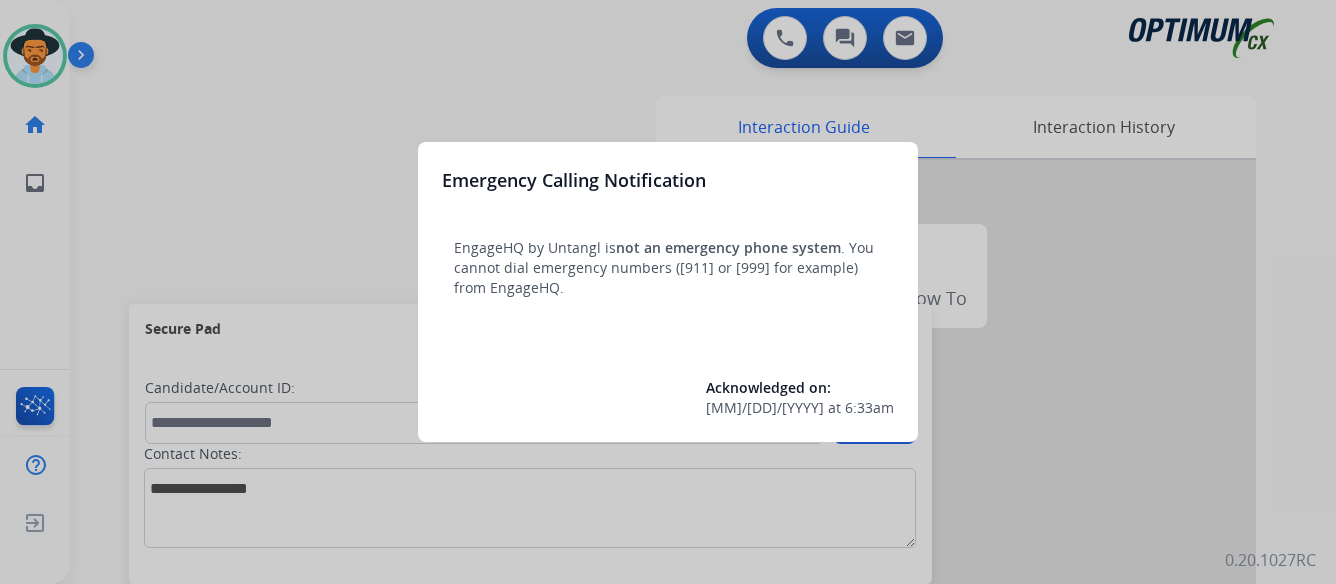click at bounding box center [668, 292] 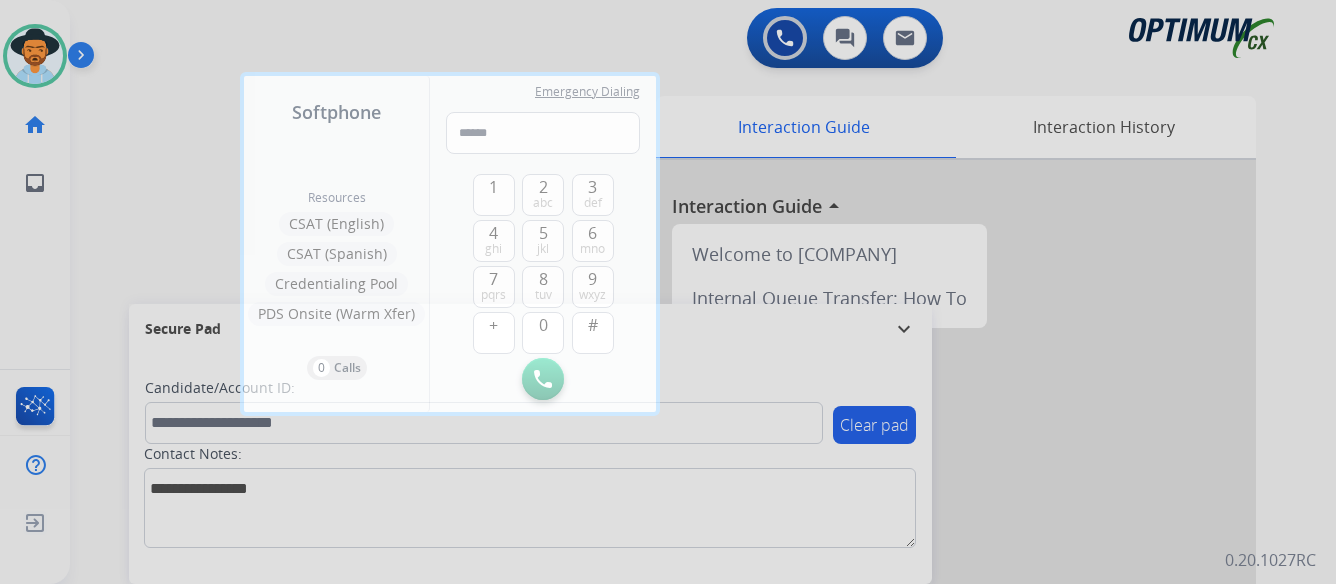 click at bounding box center [668, 292] 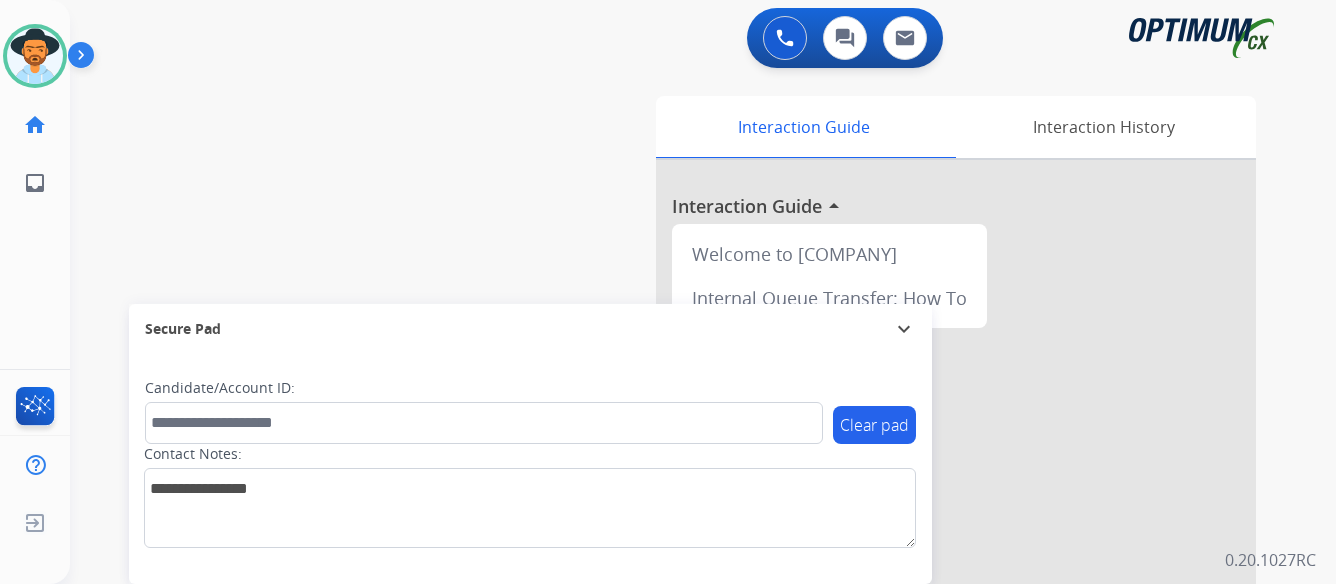 click at bounding box center [85, 59] 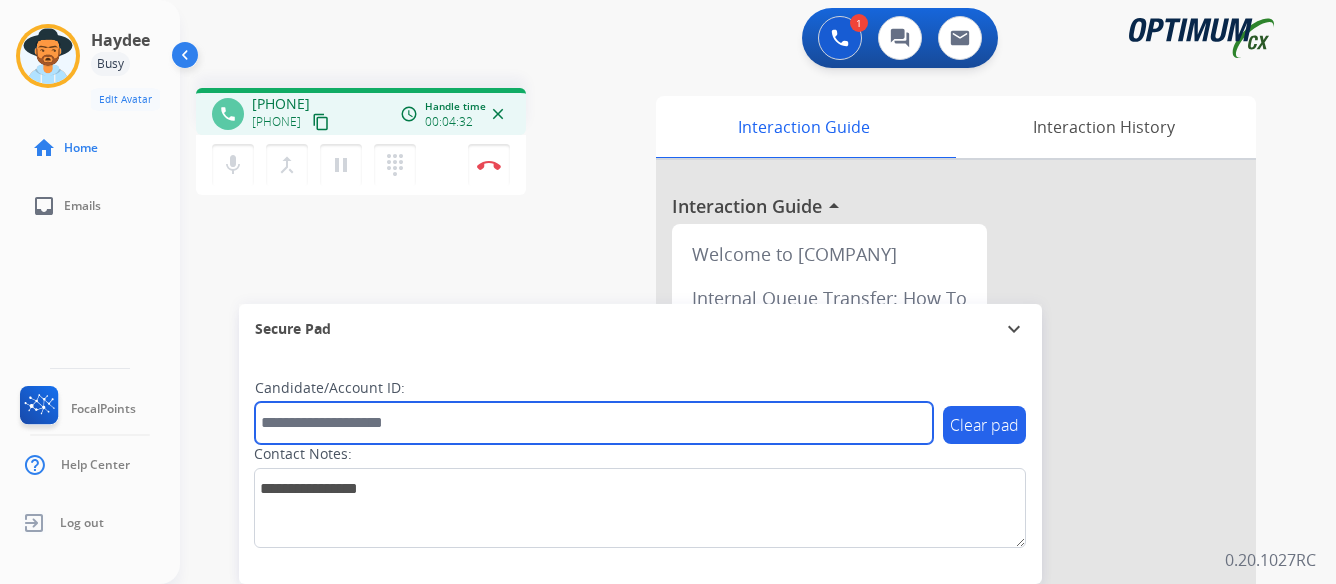 paste on "*******" 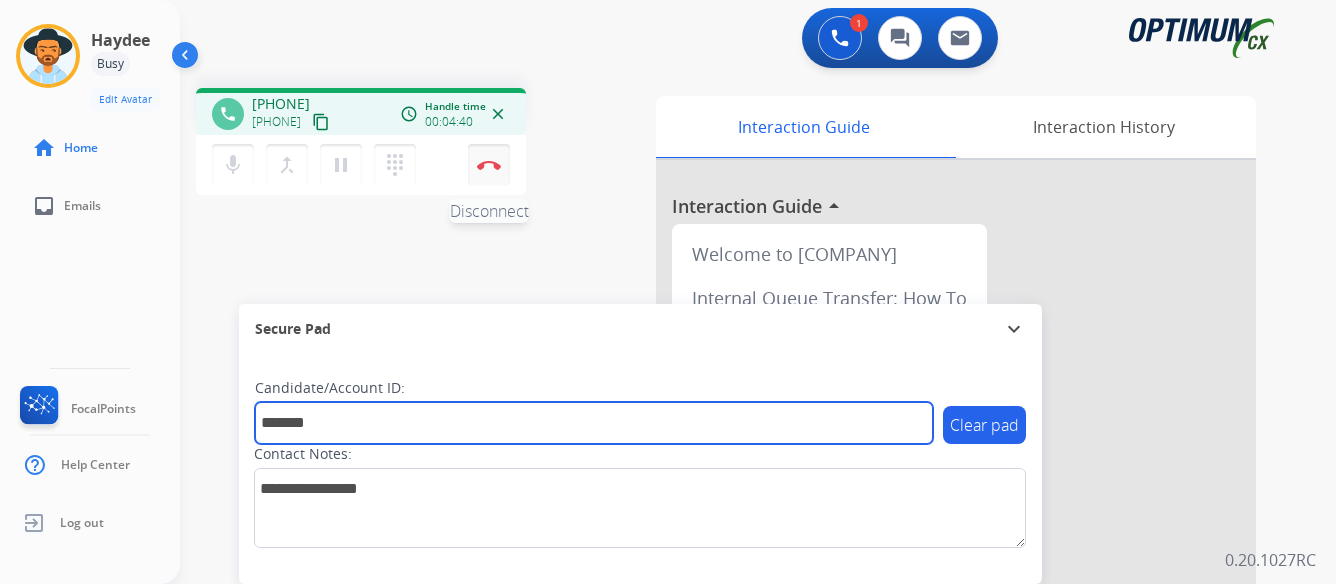 type on "*******" 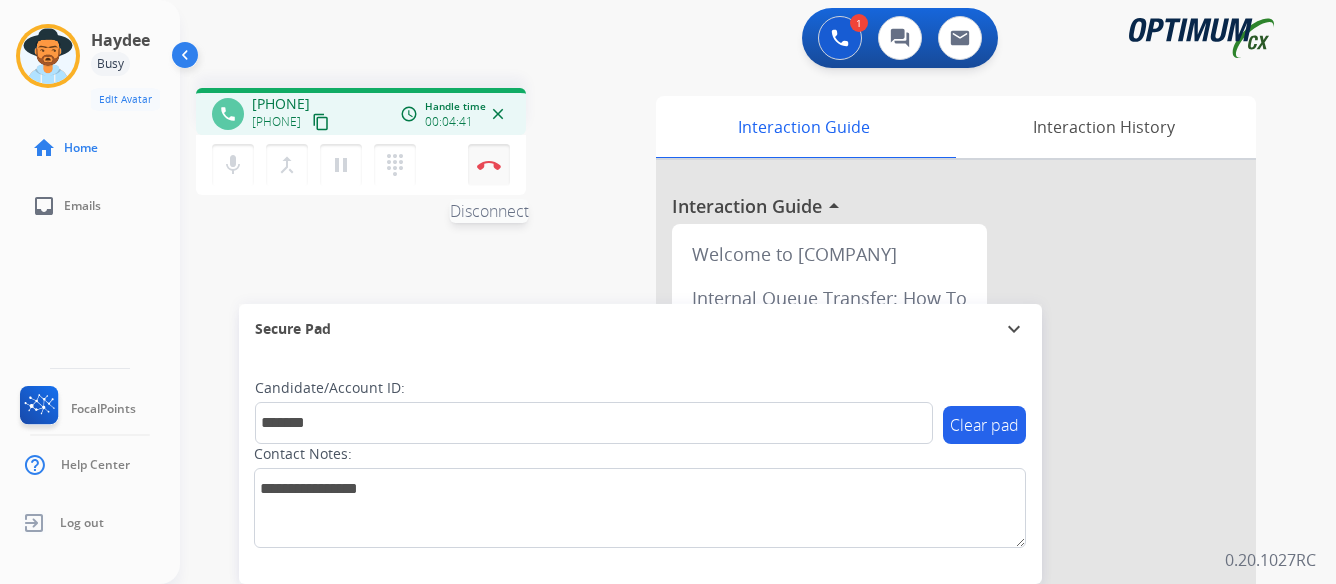 click at bounding box center [489, 165] 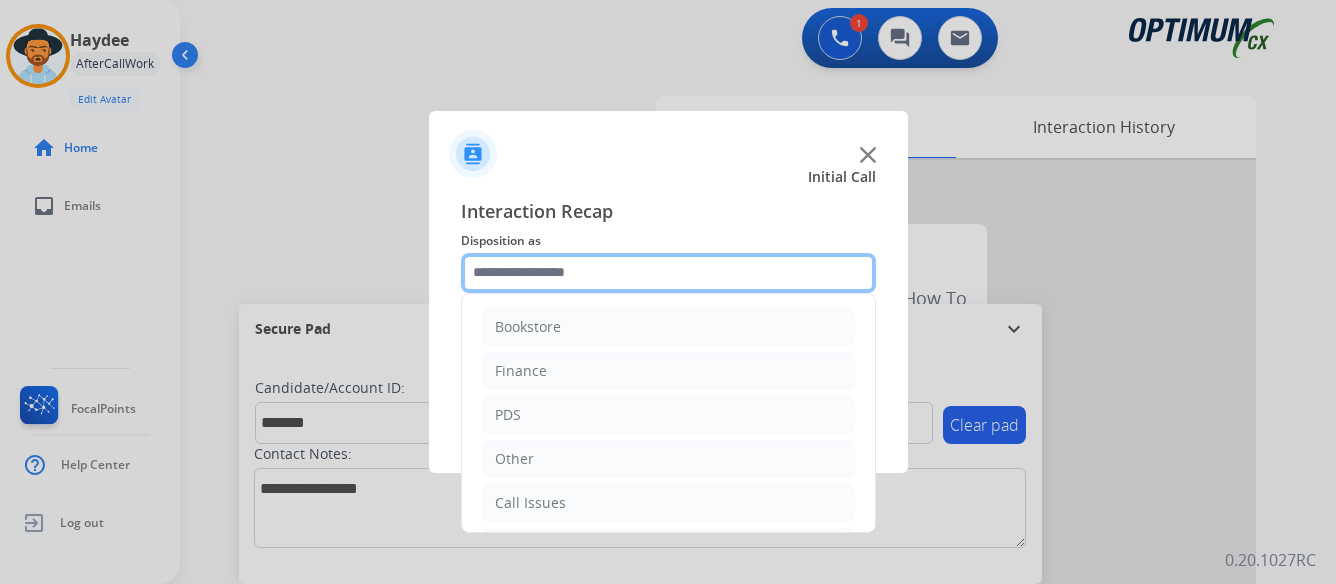 click 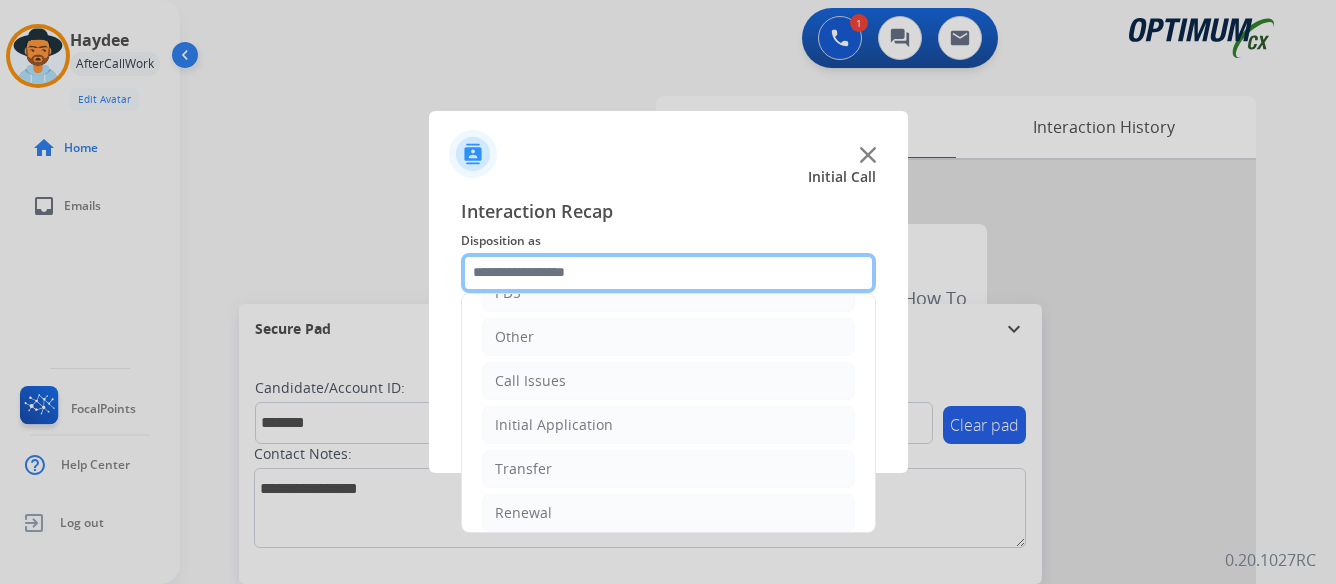 scroll, scrollTop: 136, scrollLeft: 0, axis: vertical 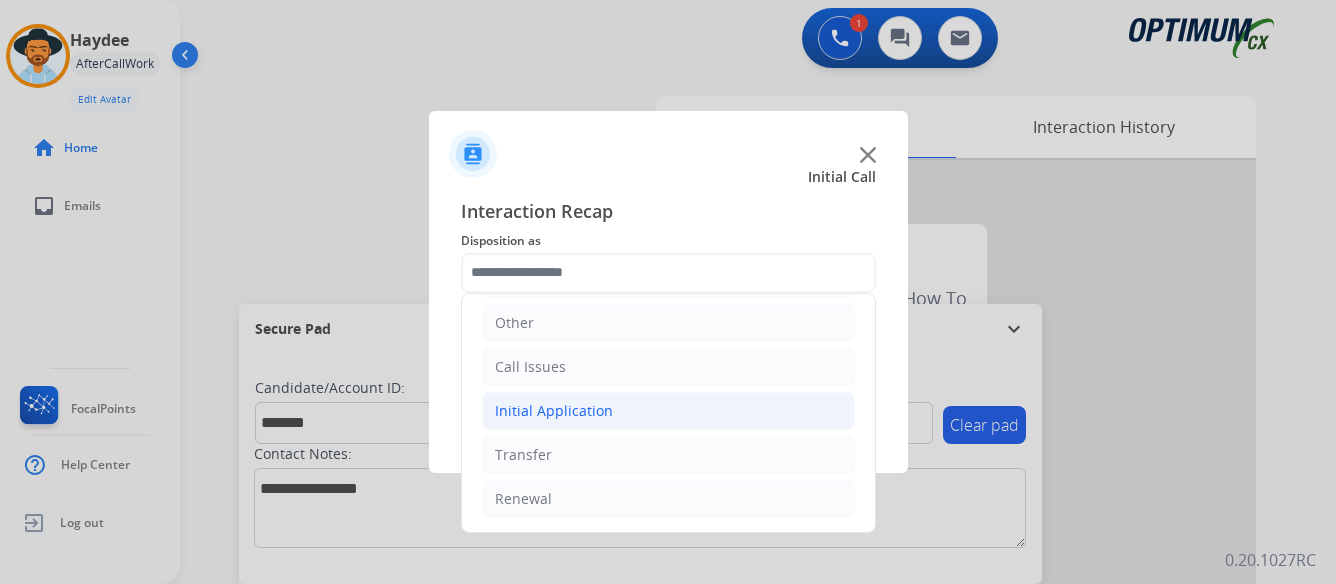 click on "Initial [PRODUCT]" 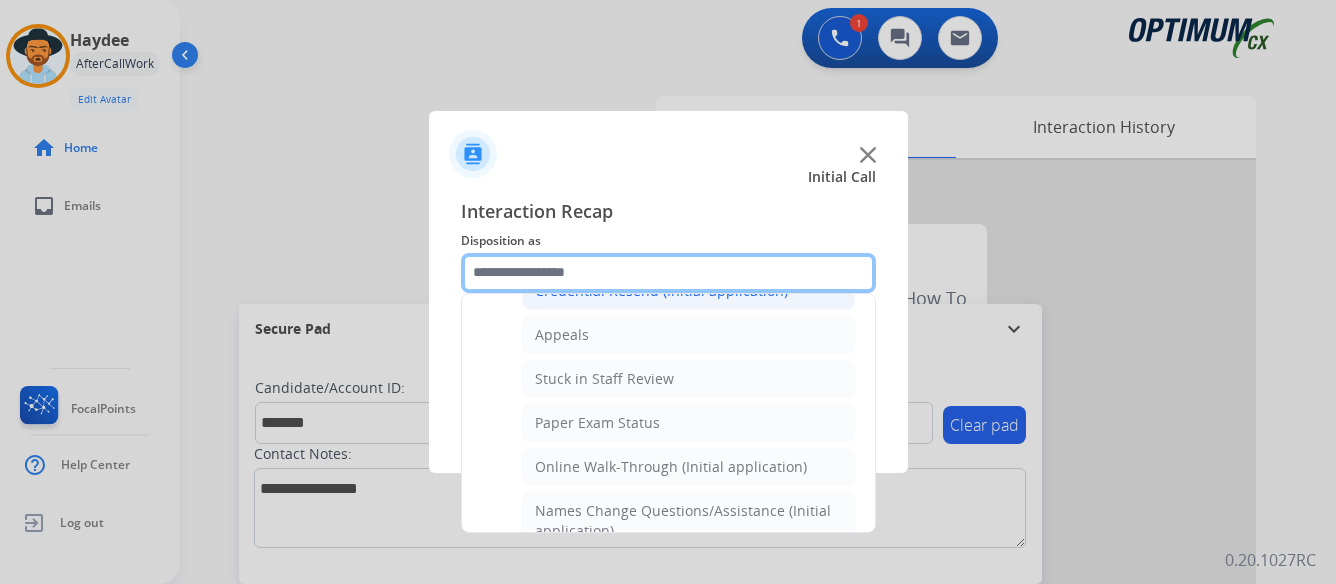 scroll, scrollTop: 336, scrollLeft: 0, axis: vertical 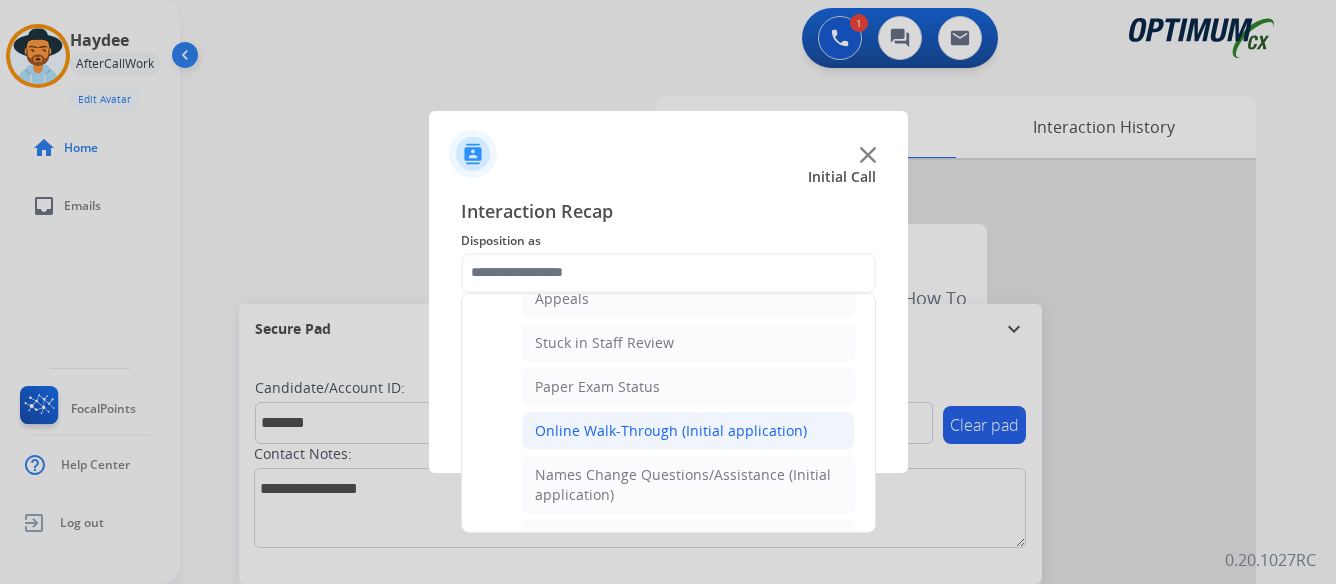 click on "Online Walk-Through (Initial application)" 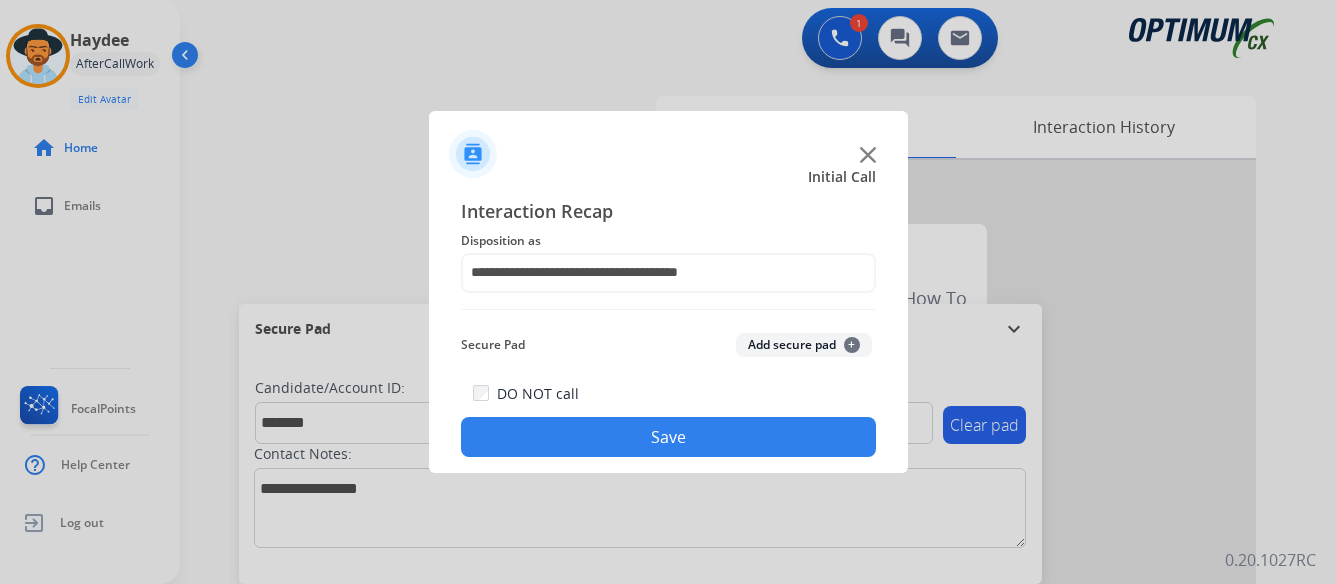 click on "Save" 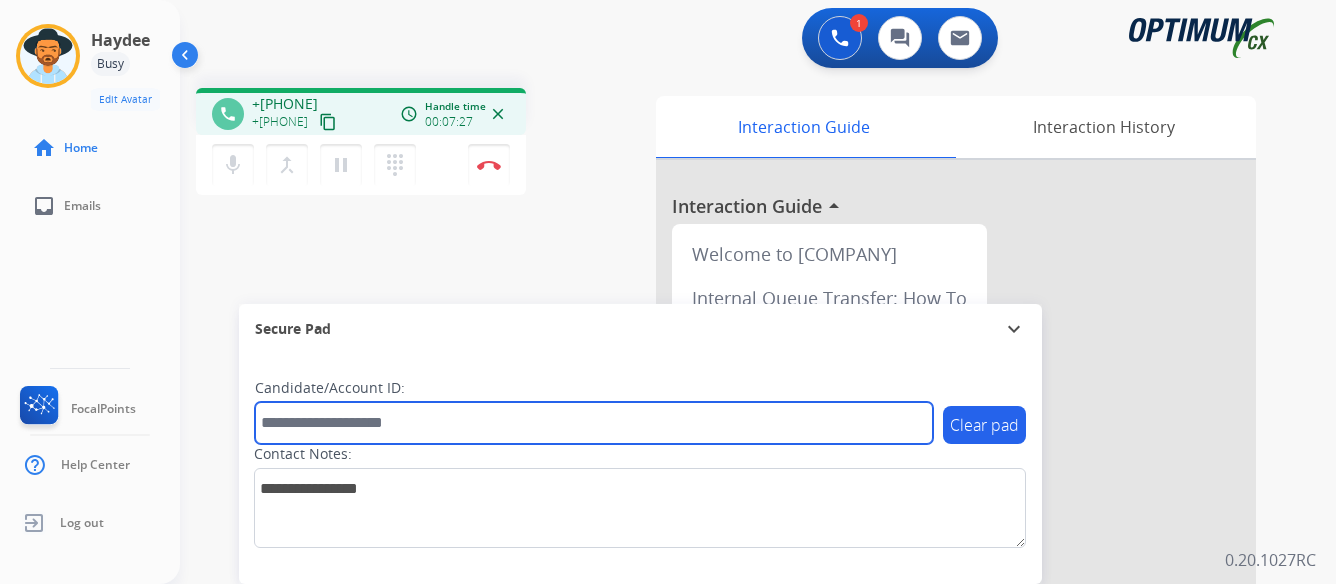 paste on "*******" 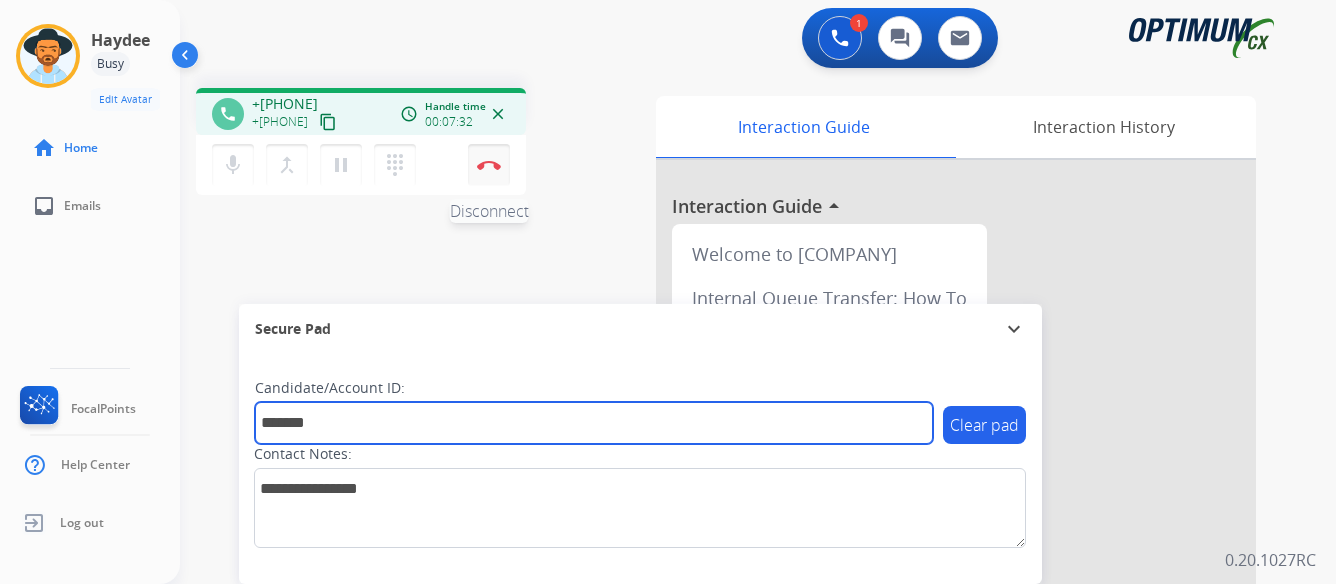 type on "*******" 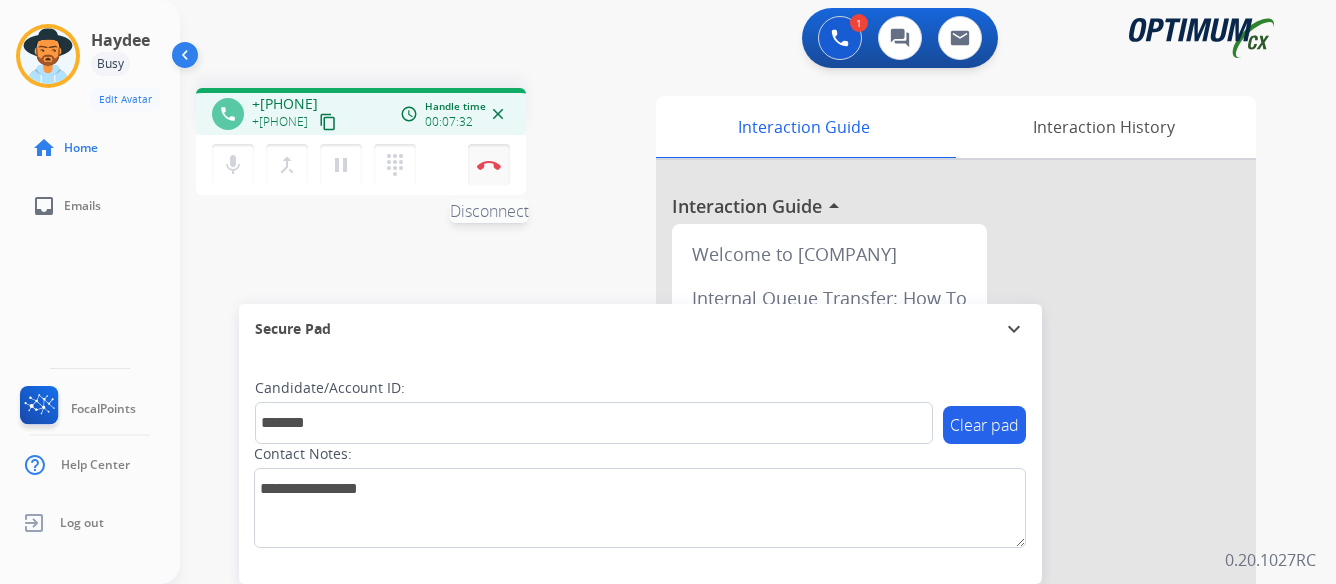 click at bounding box center (489, 165) 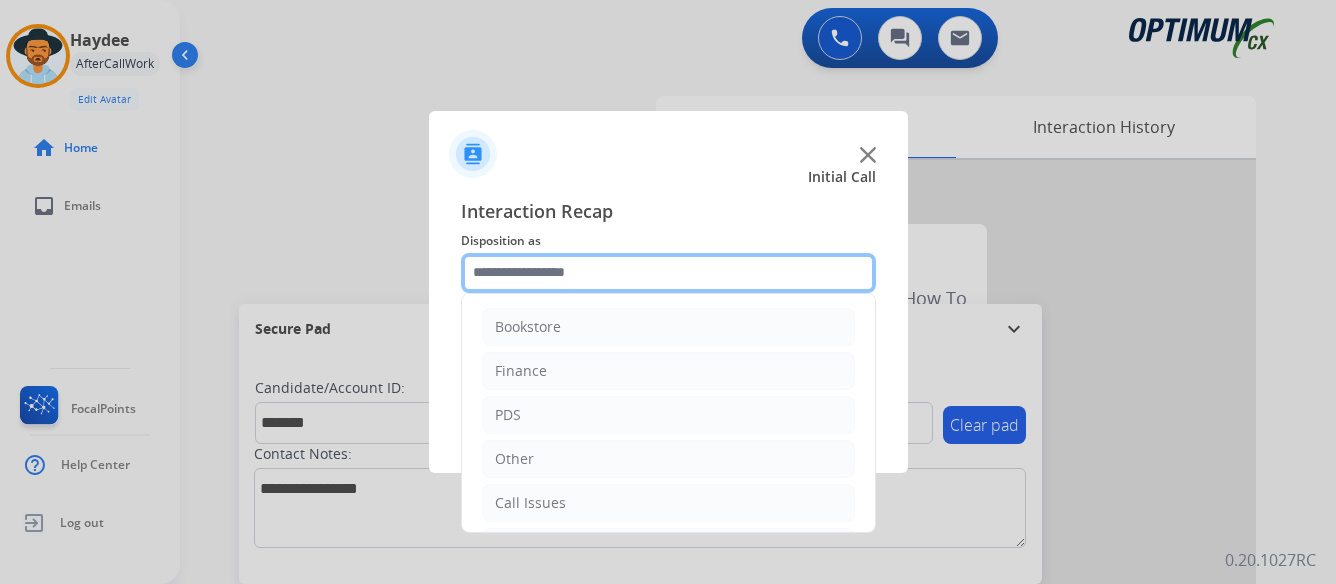 click 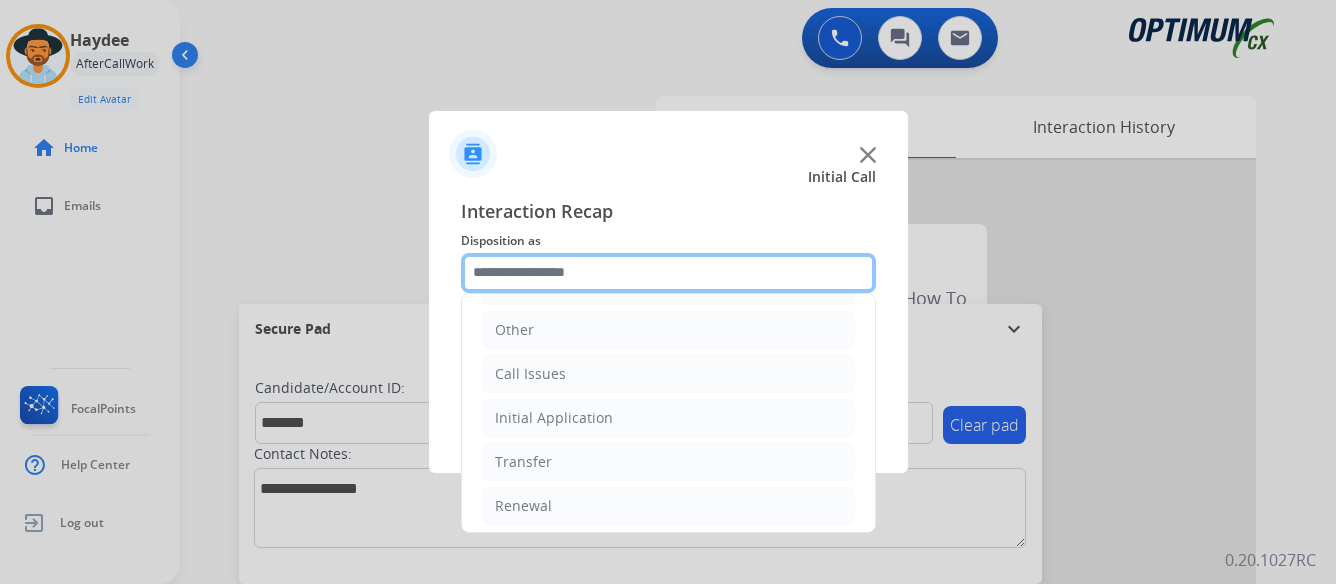 scroll, scrollTop: 136, scrollLeft: 0, axis: vertical 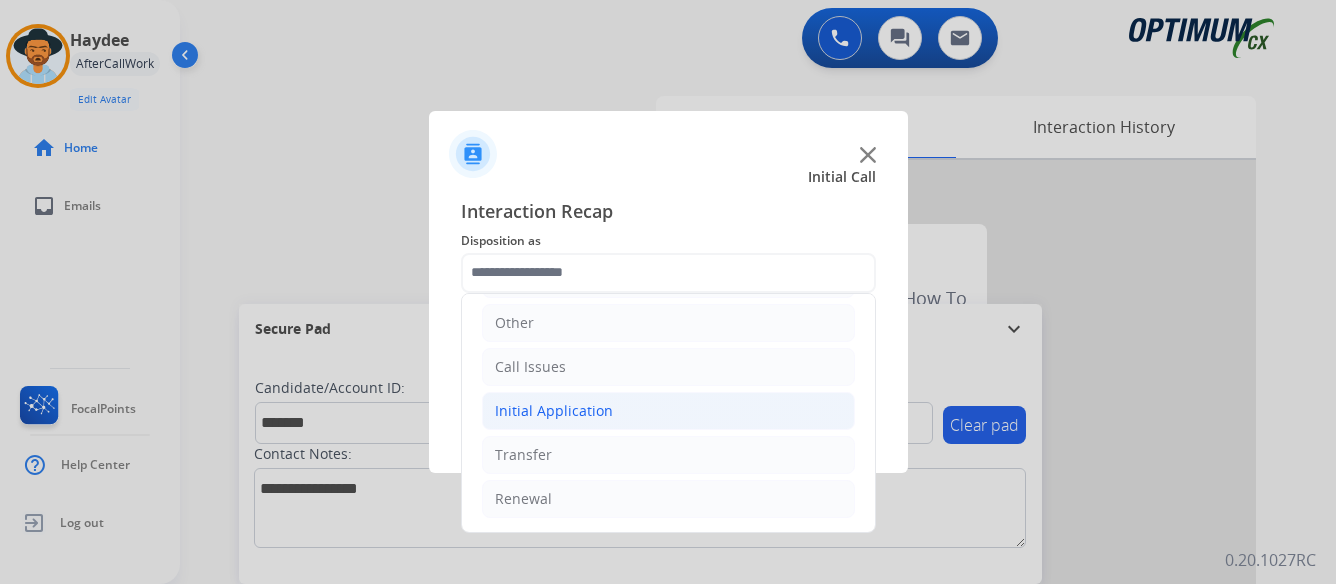 click on "Initial [PRODUCT]" 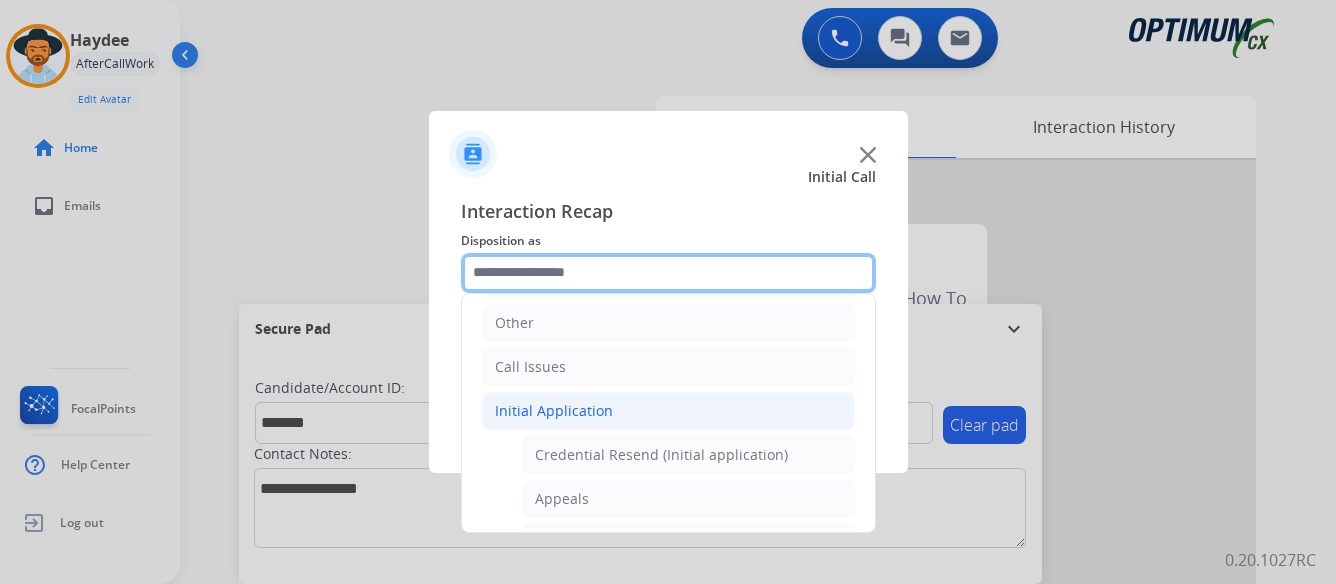 scroll, scrollTop: 236, scrollLeft: 0, axis: vertical 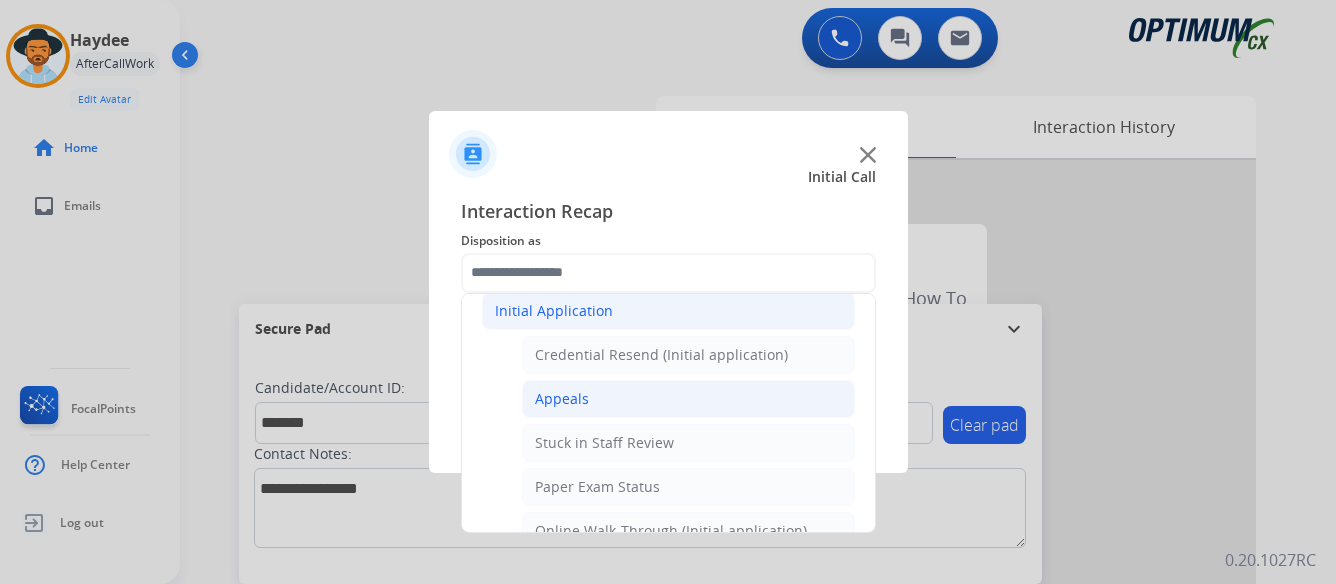 click on "Appeals" 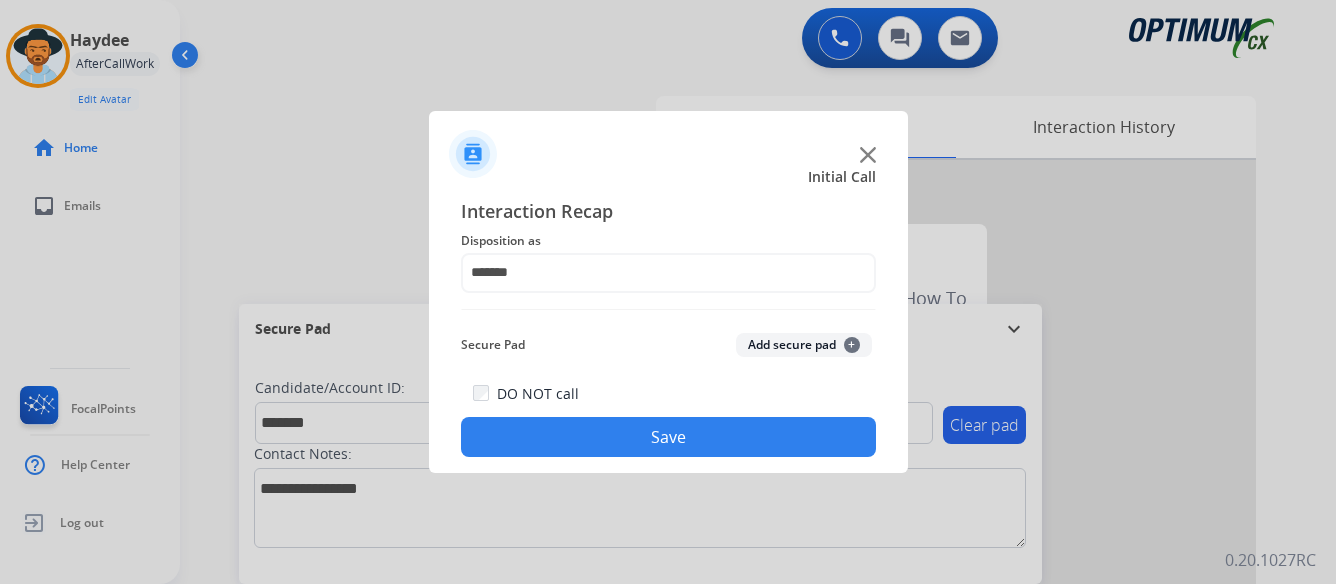 click on "Save" 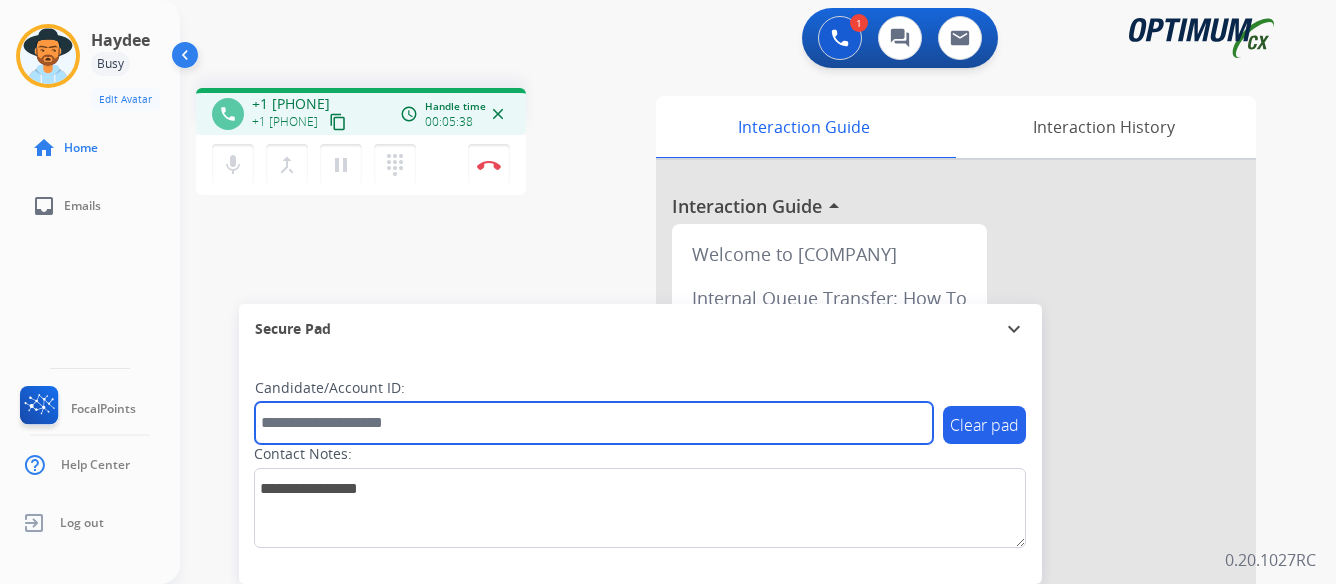 paste on "*******" 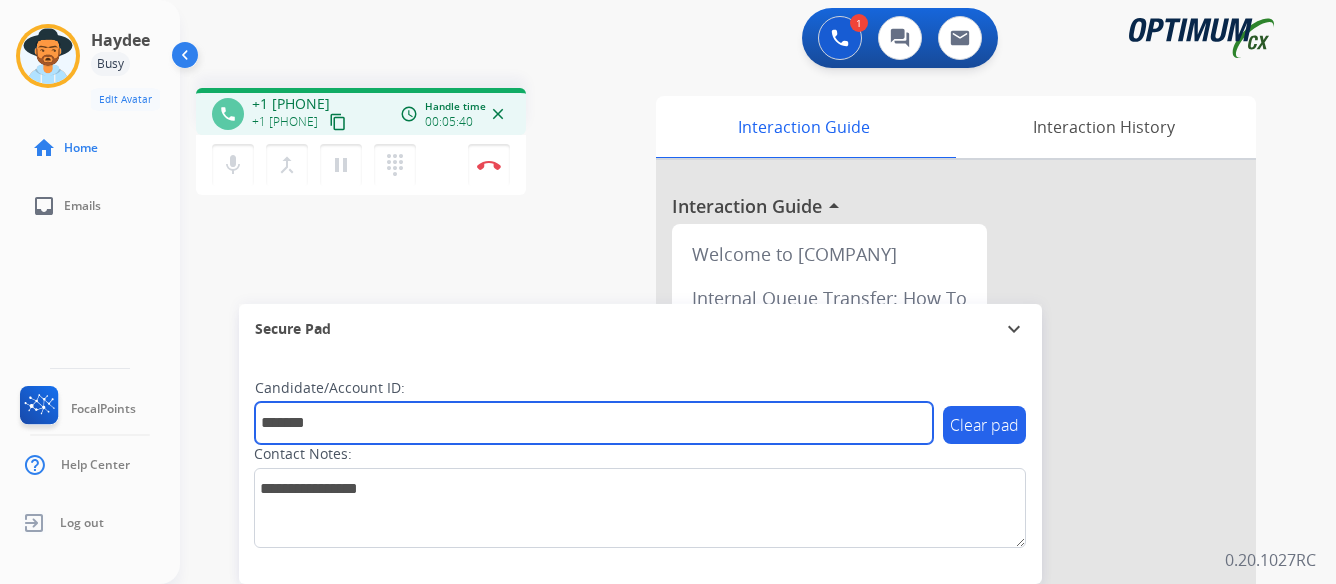 type on "*******" 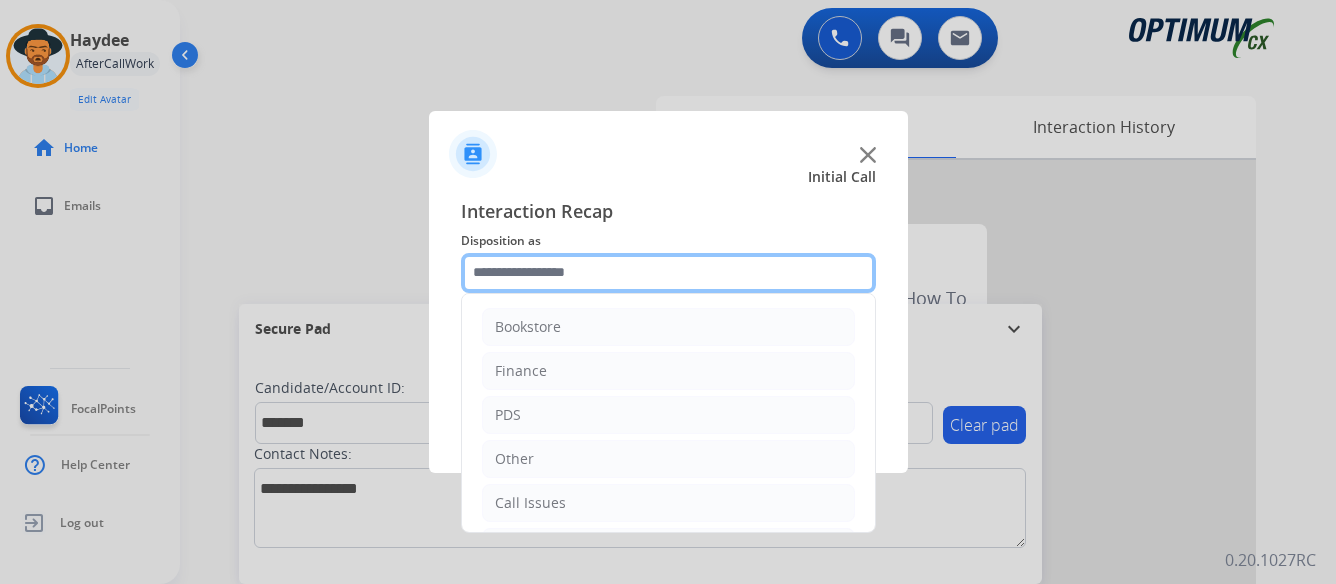 click 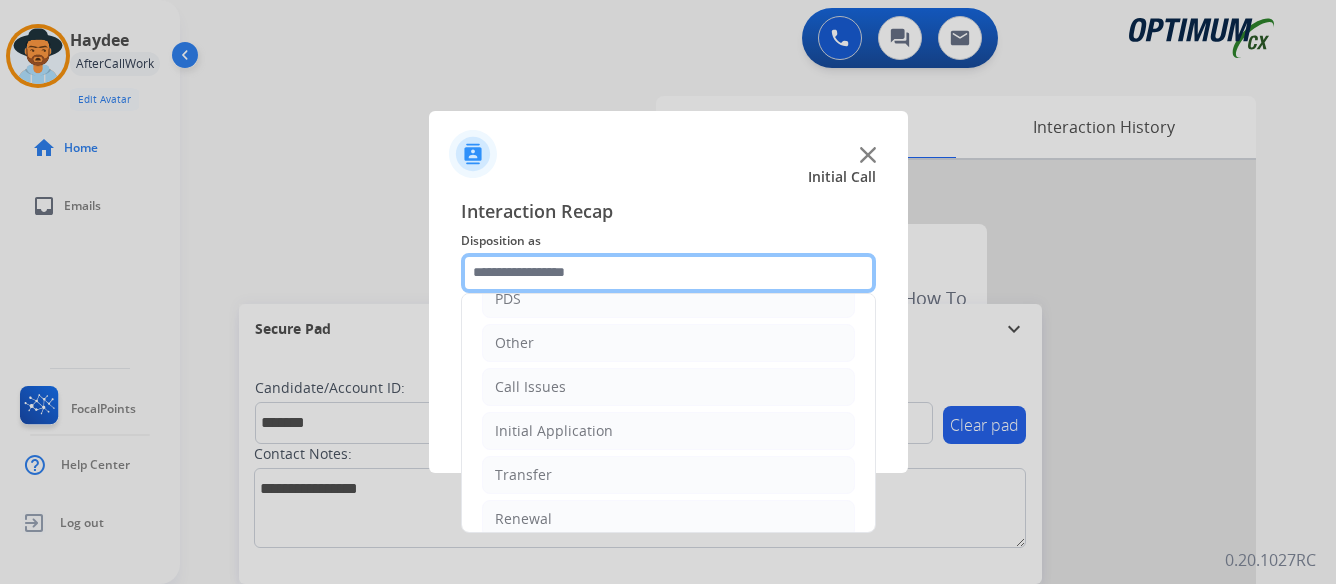 scroll, scrollTop: 136, scrollLeft: 0, axis: vertical 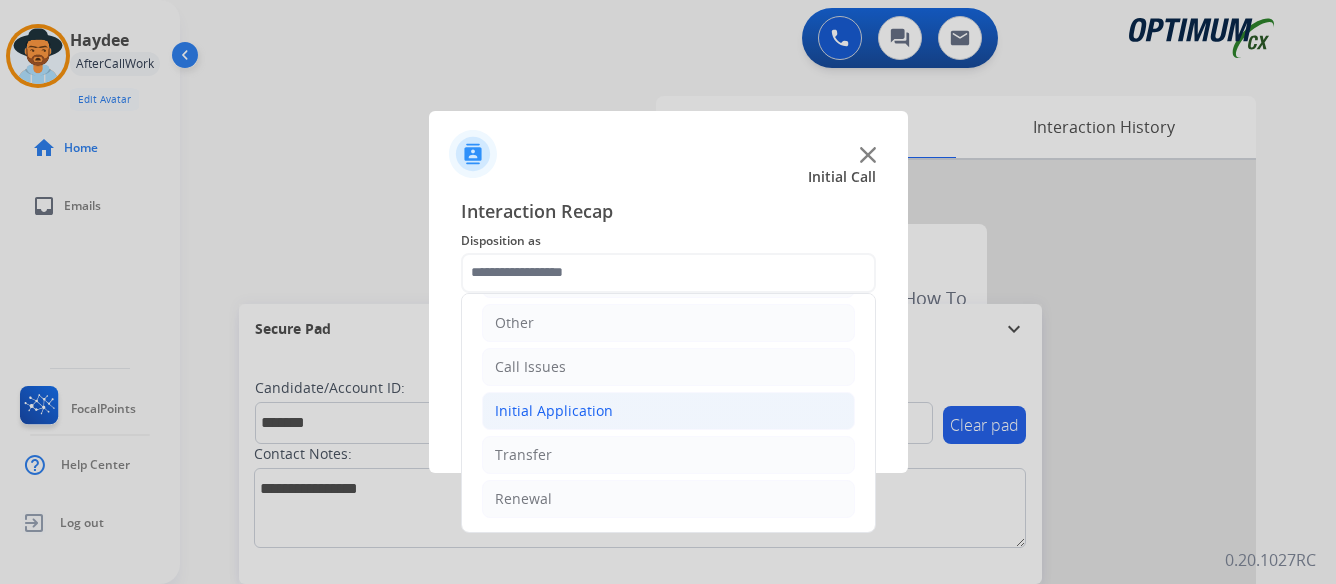 click on "Initial [PRODUCT]" 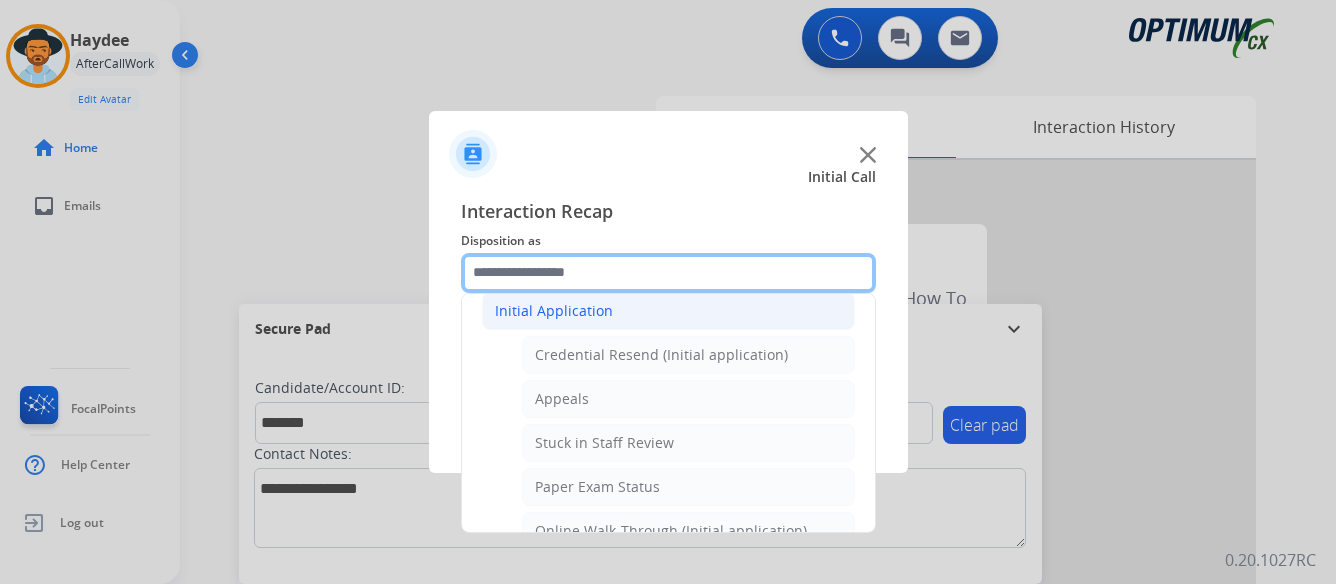 scroll, scrollTop: 336, scrollLeft: 0, axis: vertical 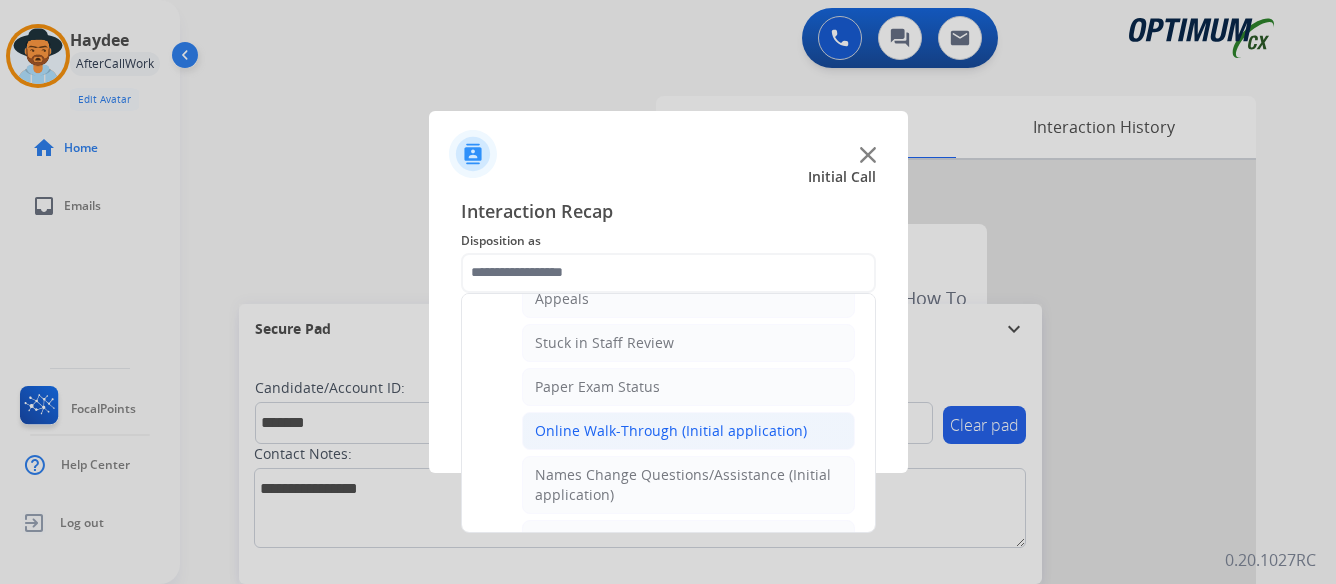 click on "Online Walk-Through (Initial application)" 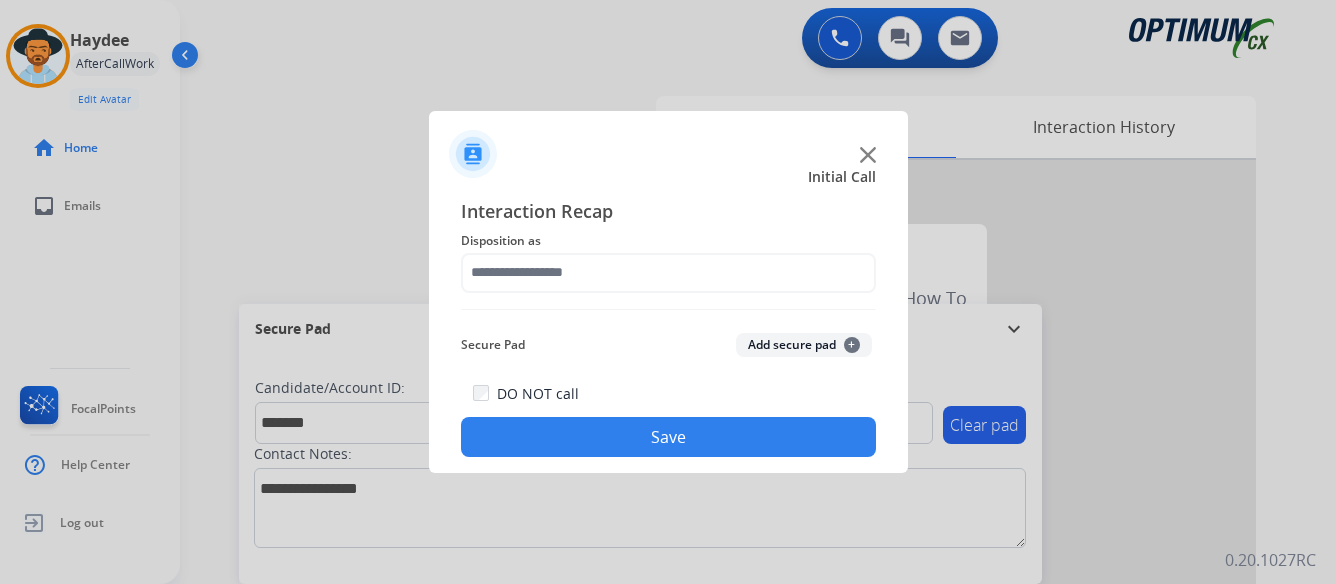 type on "**********" 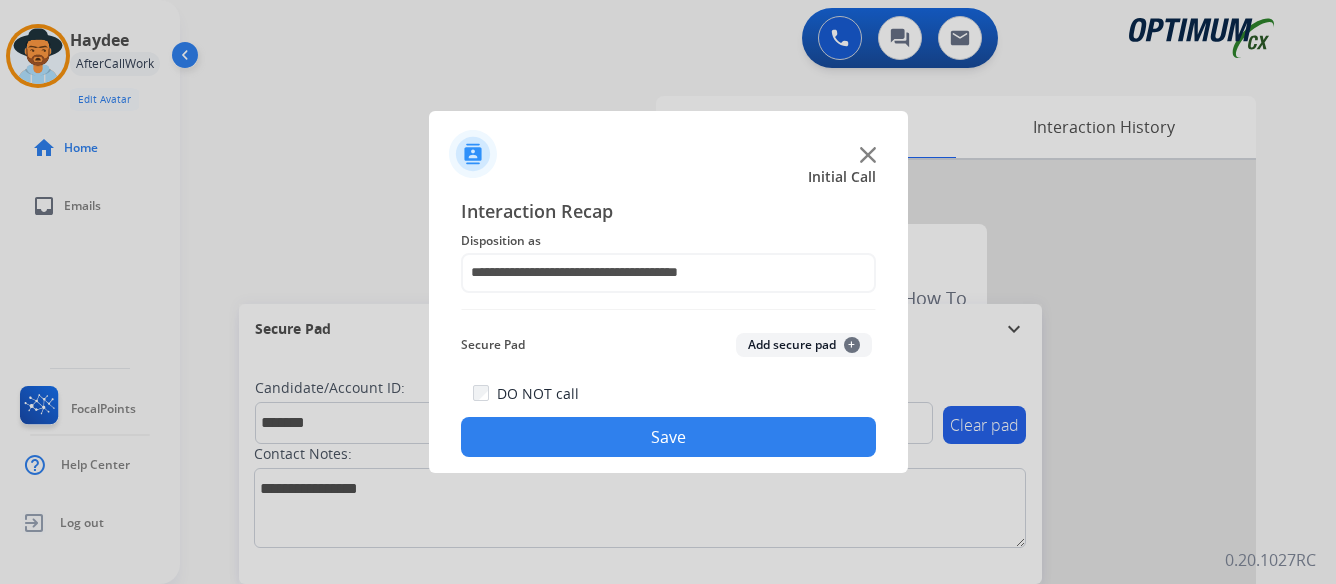 click on "Save" 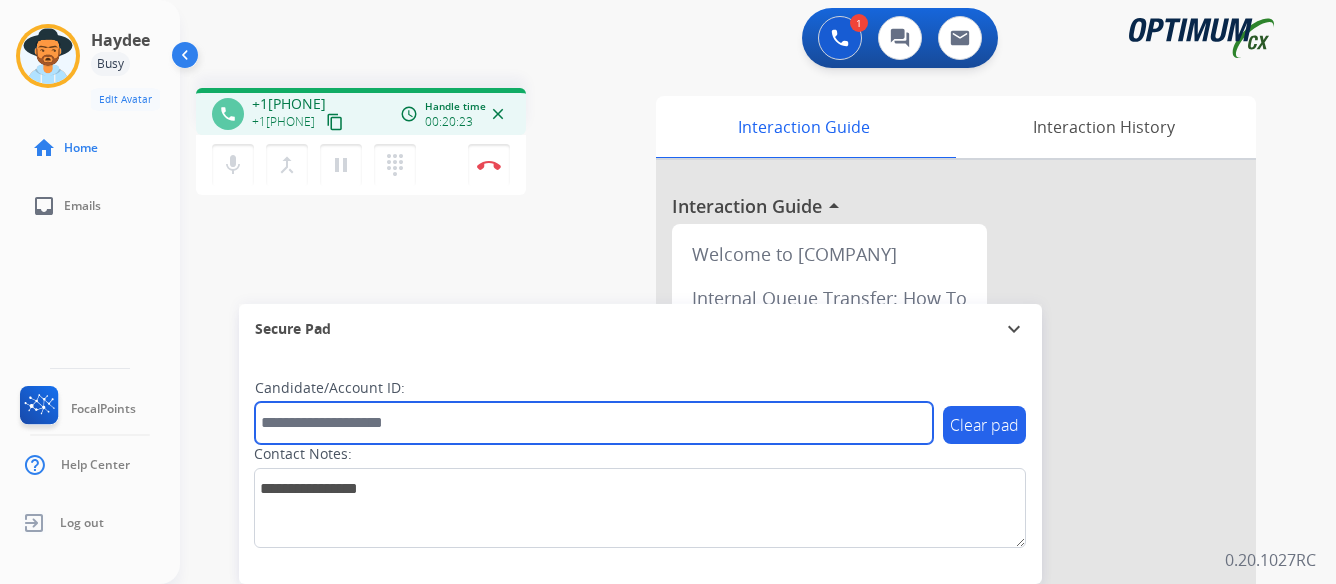 paste on "*******" 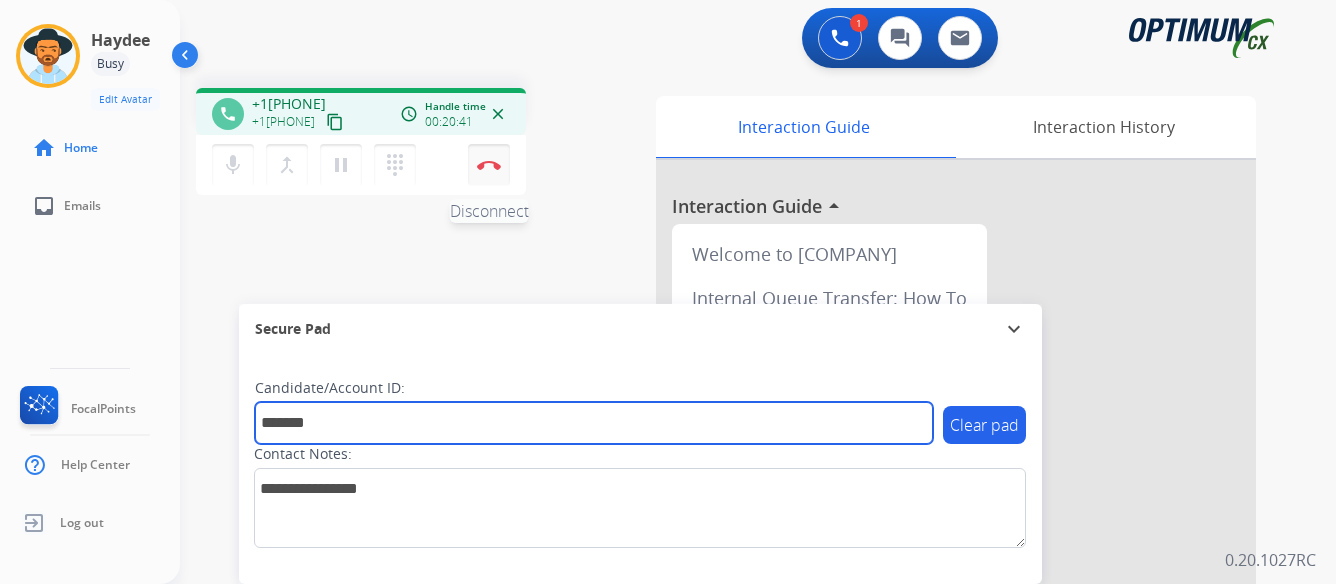 type on "*******" 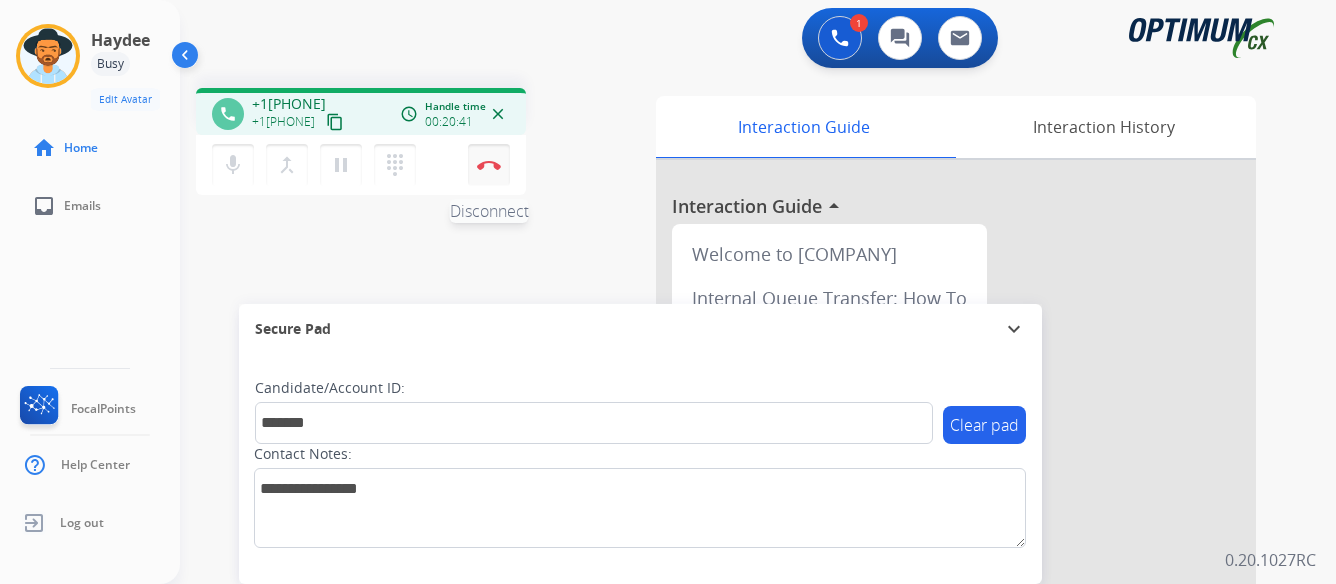 click on "Disconnect" at bounding box center [489, 165] 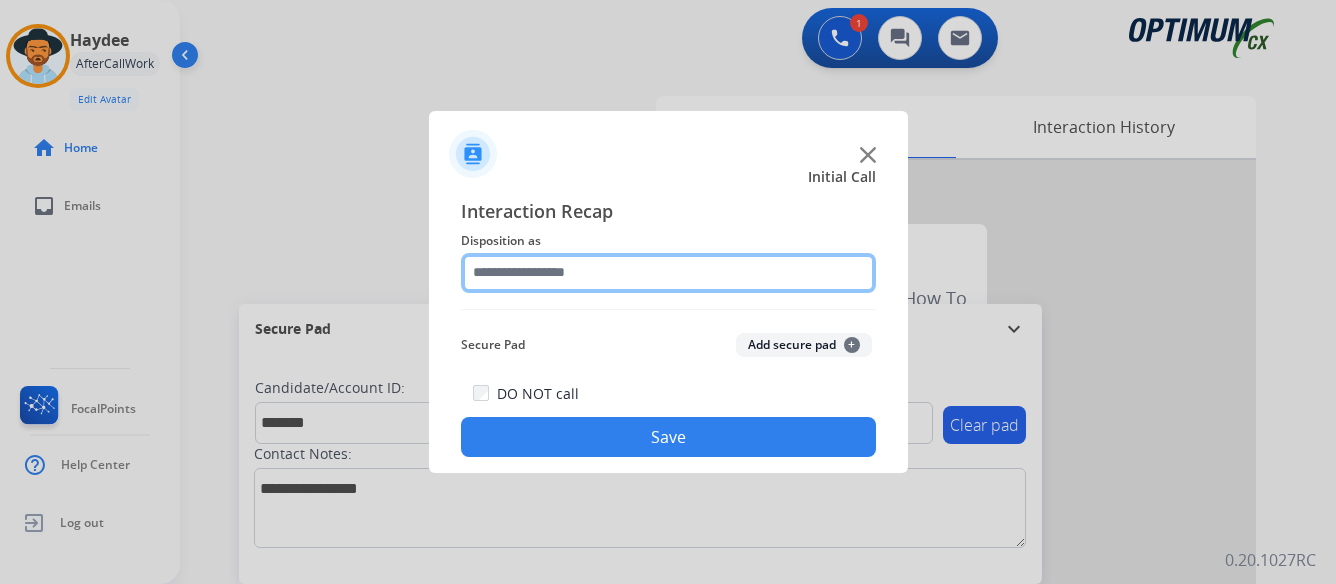 click 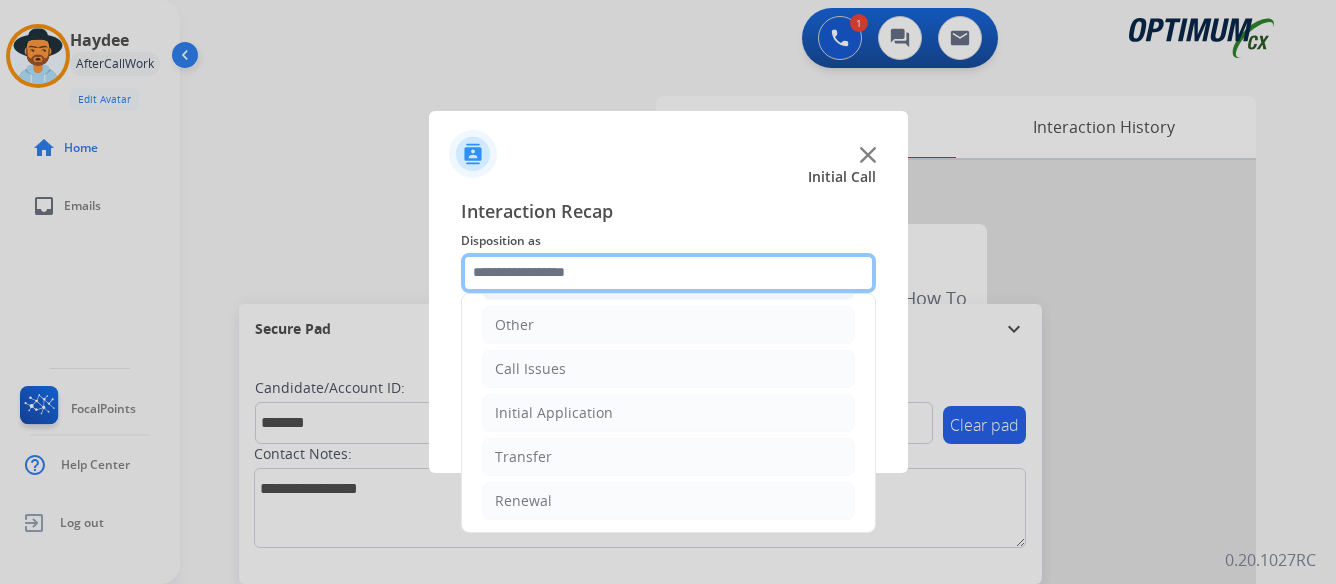 scroll, scrollTop: 136, scrollLeft: 0, axis: vertical 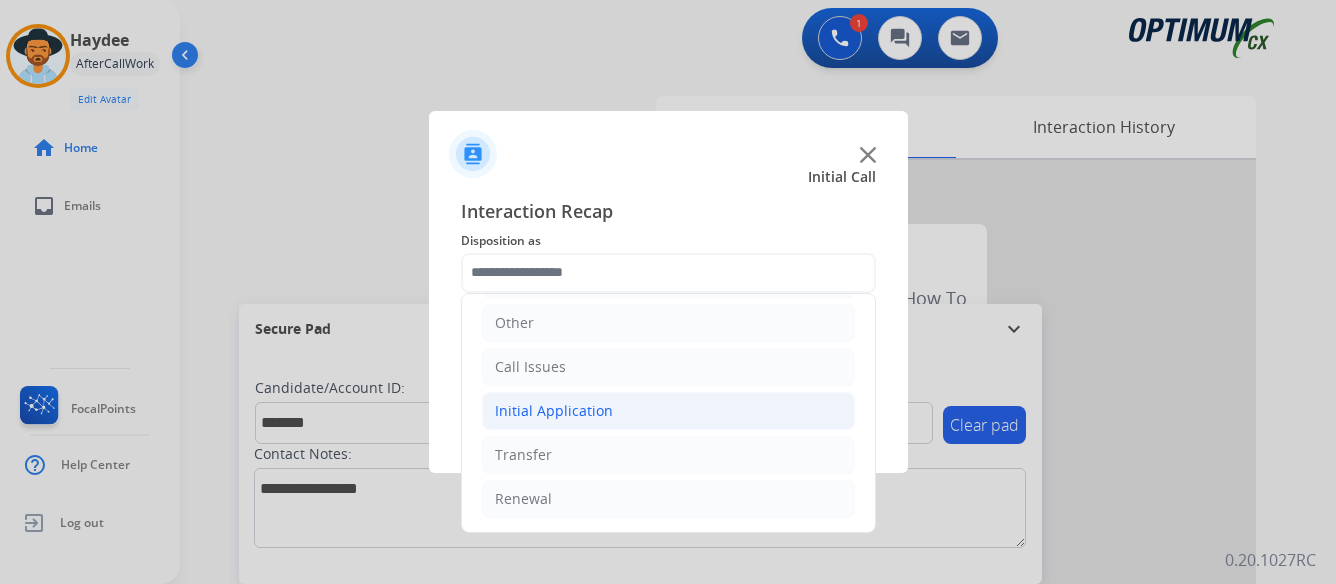 click on "Initial [PRODUCT]" 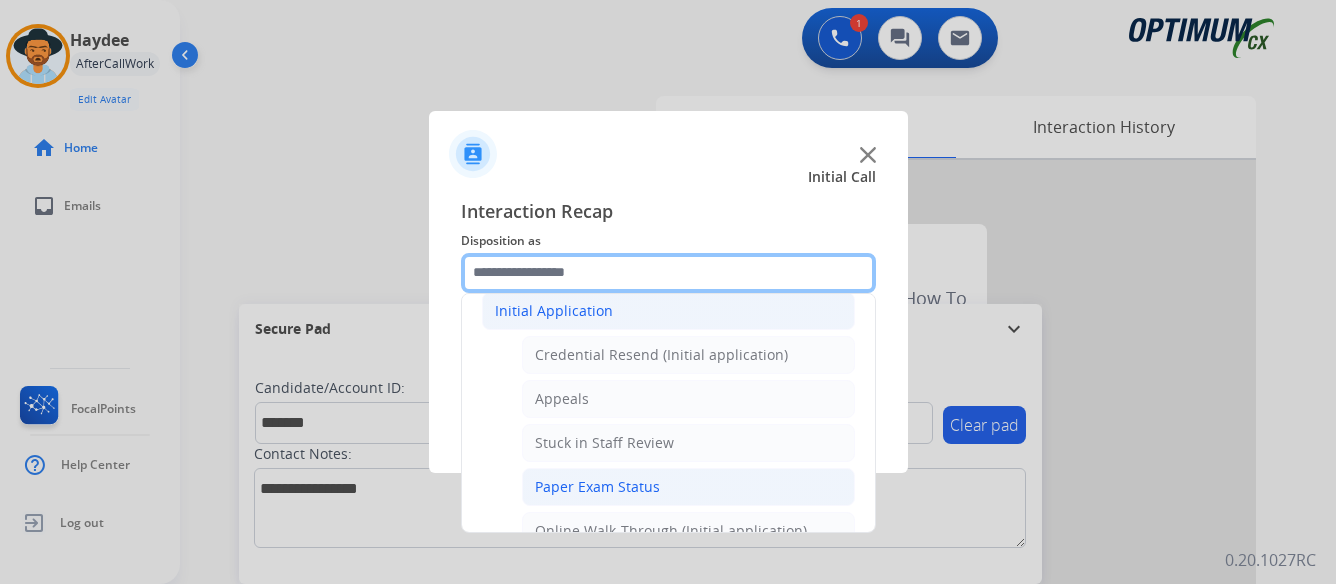 scroll, scrollTop: 336, scrollLeft: 0, axis: vertical 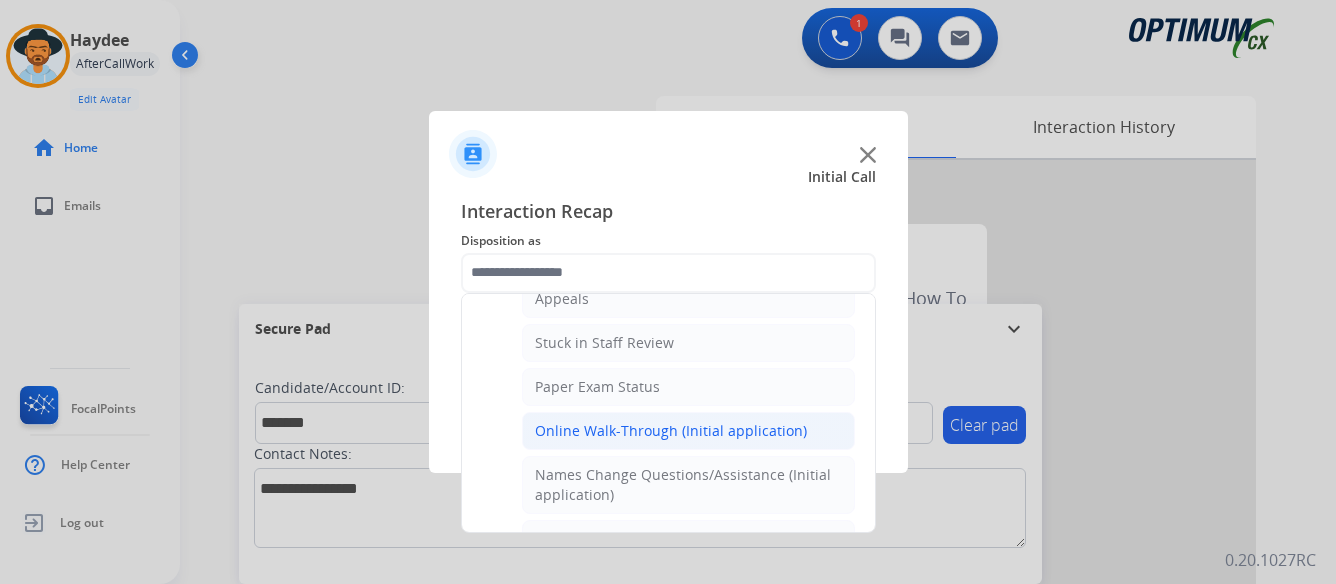 click on "Online Walk-Through (Initial application)" 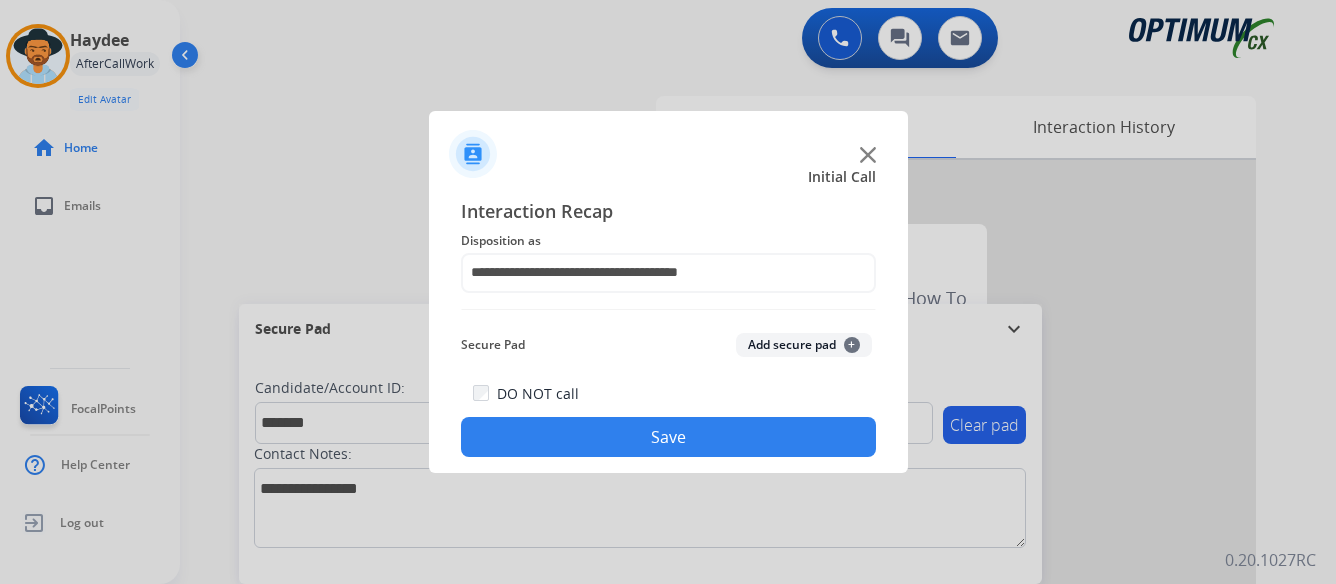 click on "Save" 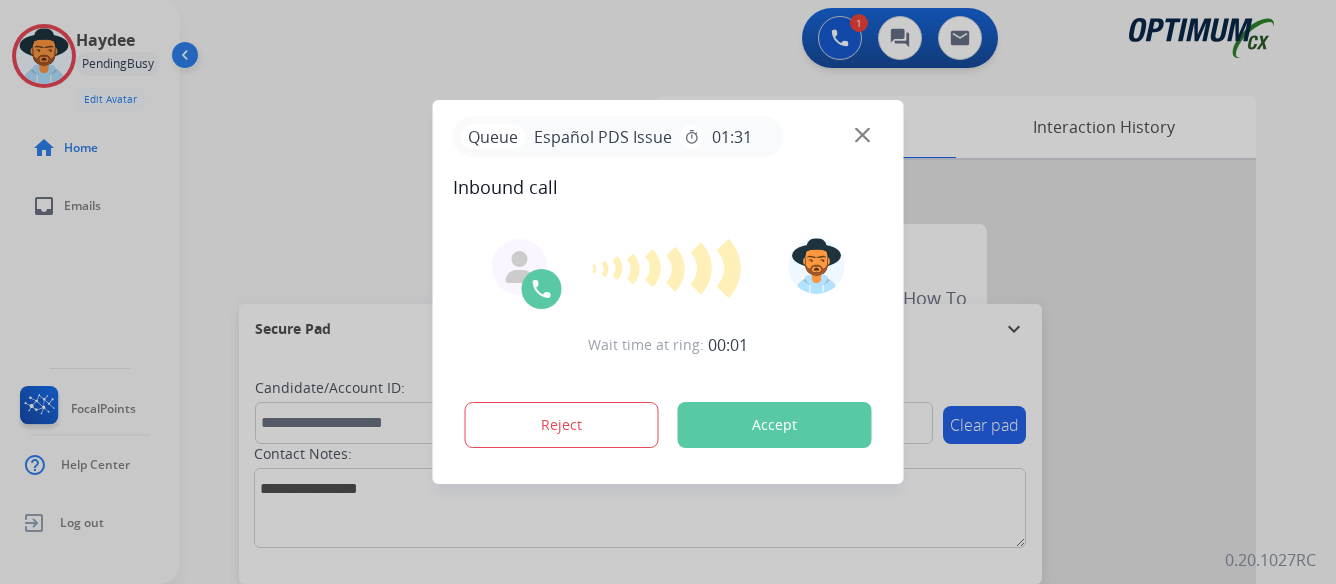 click on "Accept" at bounding box center (775, 425) 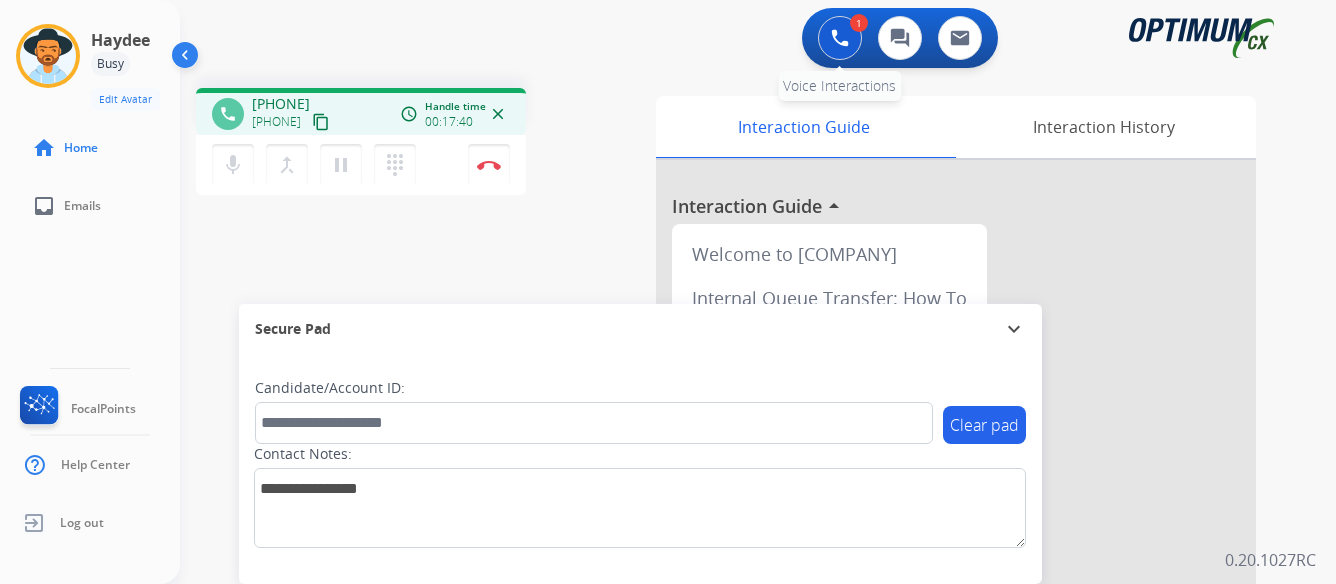 click at bounding box center (840, 38) 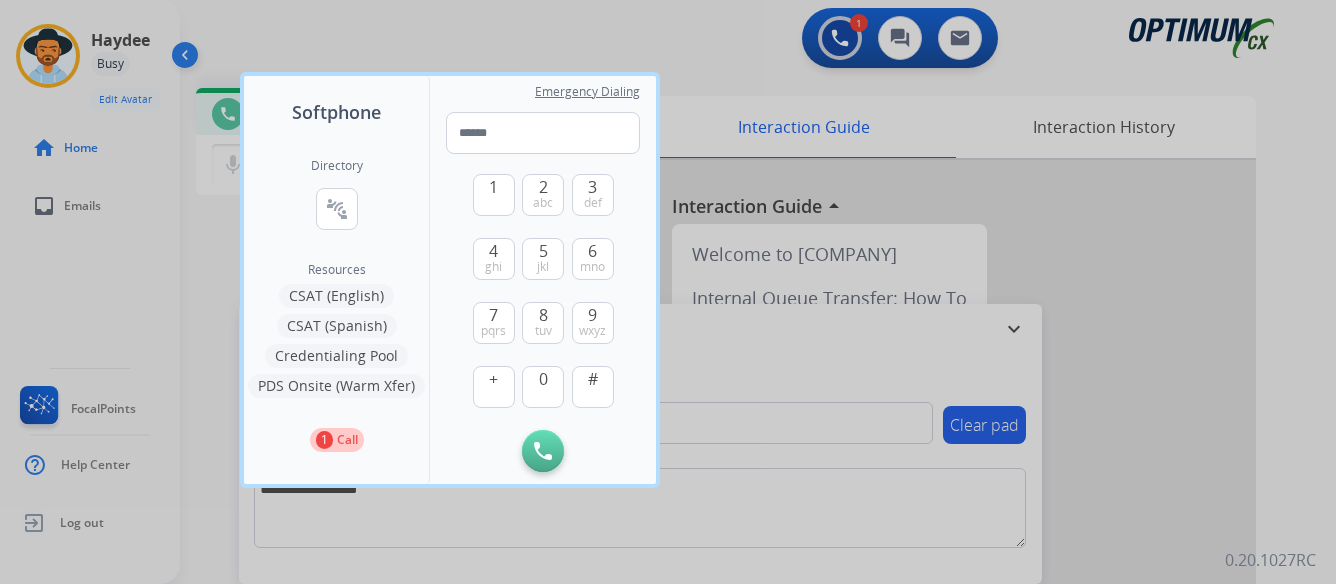 click on "Credentialing Pool" at bounding box center (336, 356) 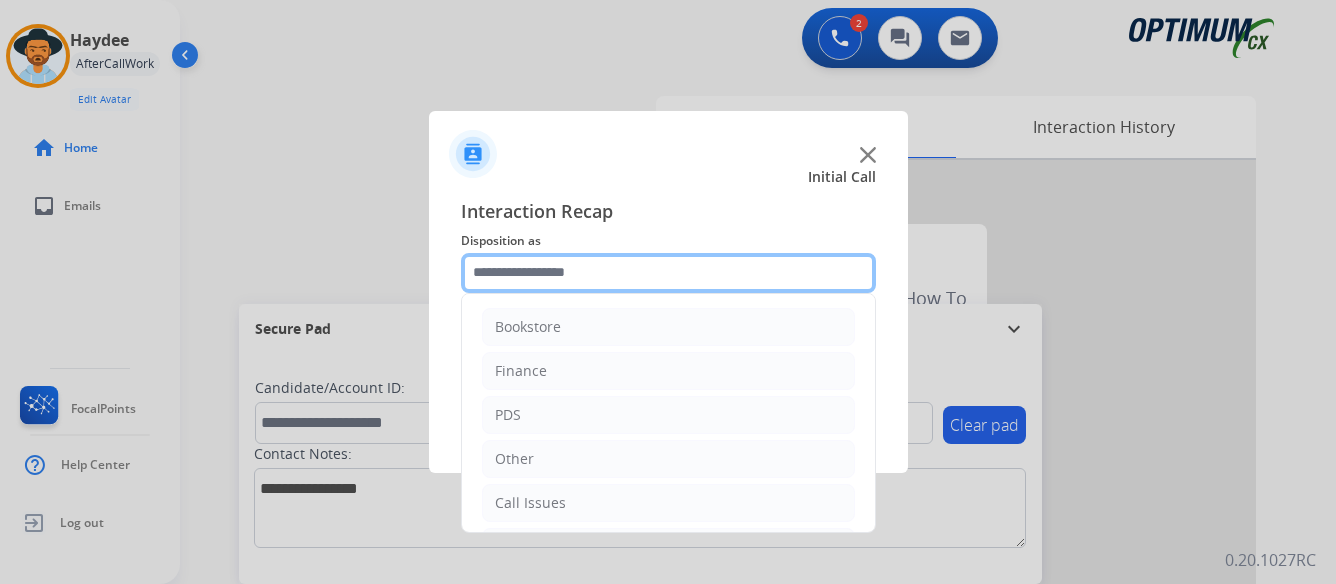 click 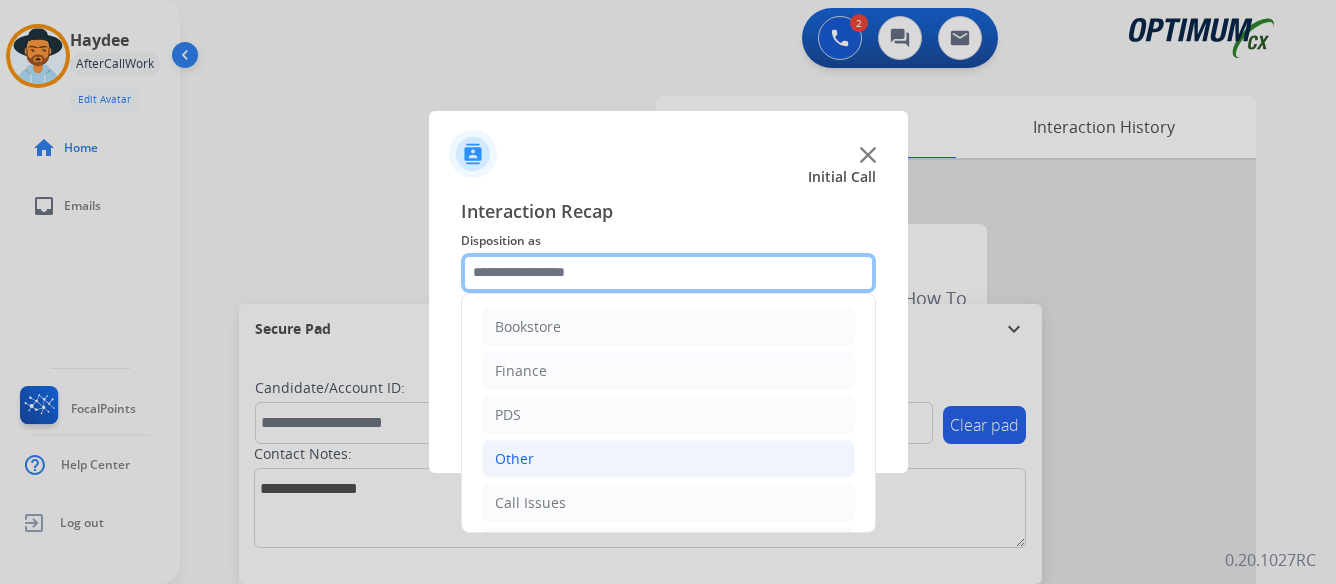 scroll, scrollTop: 100, scrollLeft: 0, axis: vertical 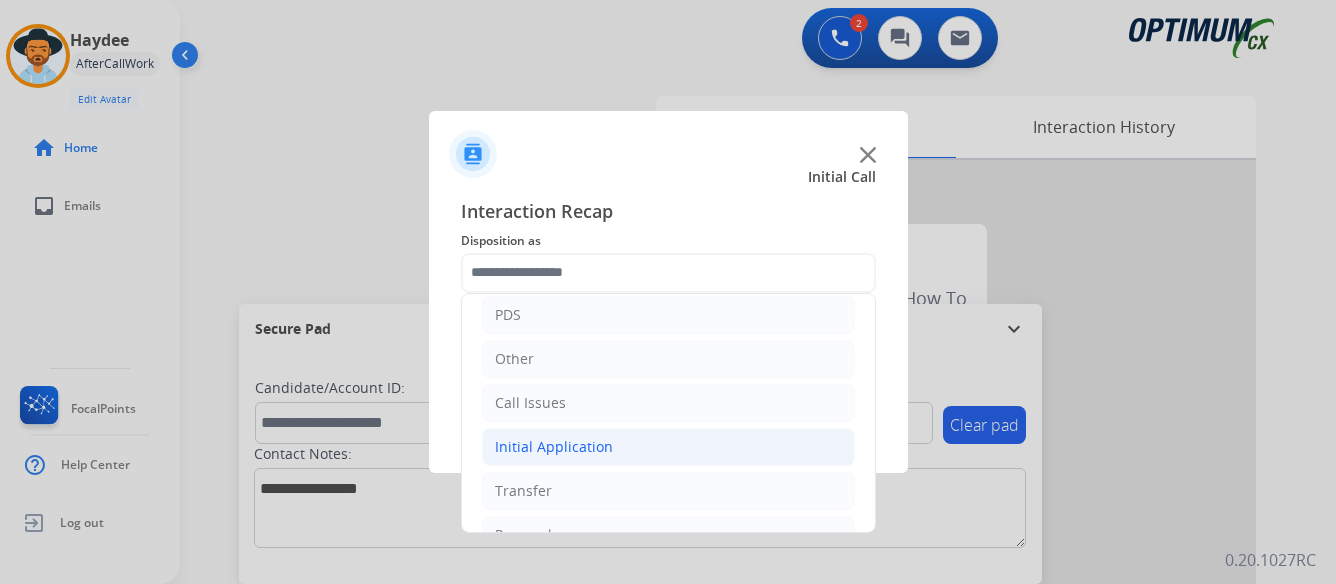click on "Initial [PRODUCT]" 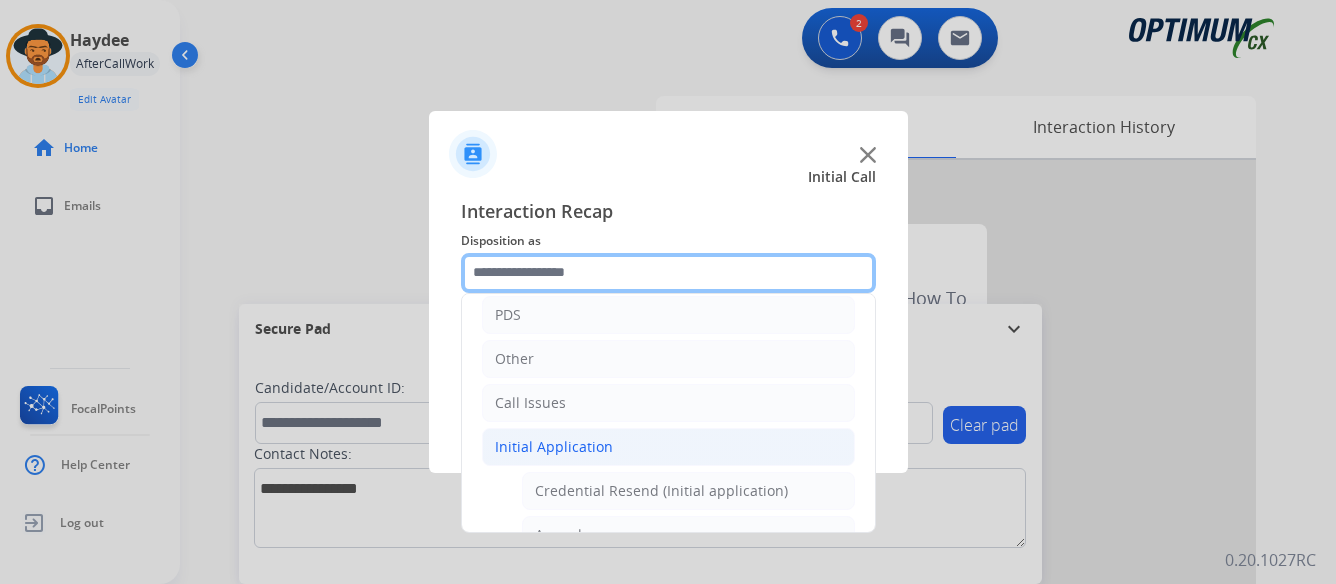scroll, scrollTop: 200, scrollLeft: 0, axis: vertical 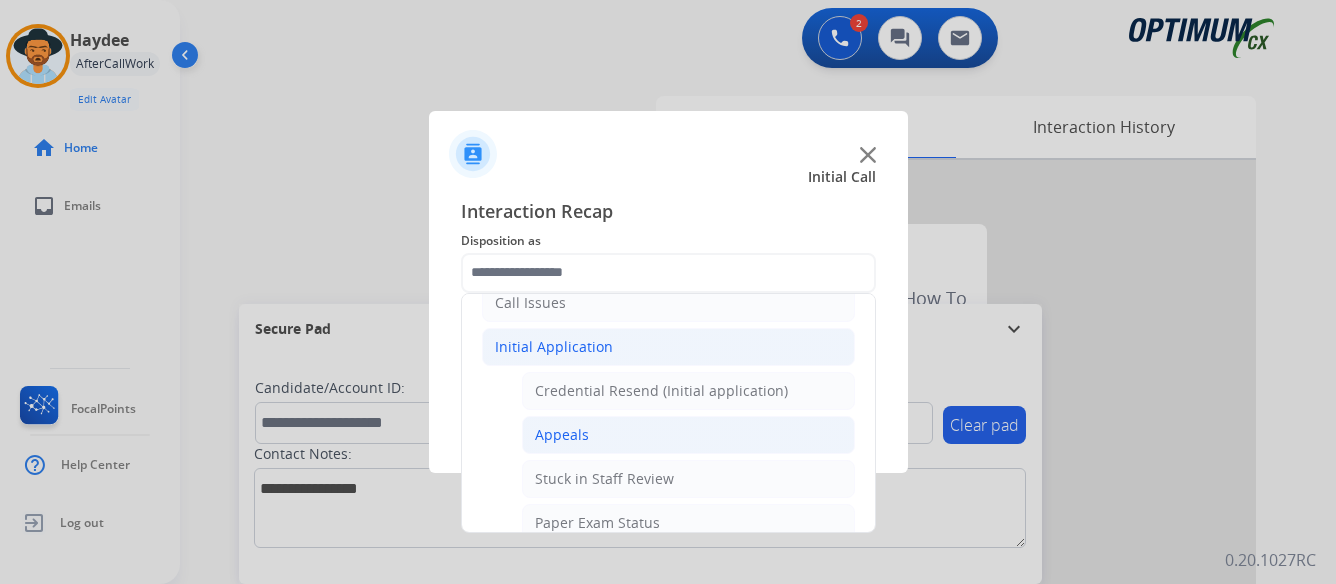click on "Appeals" 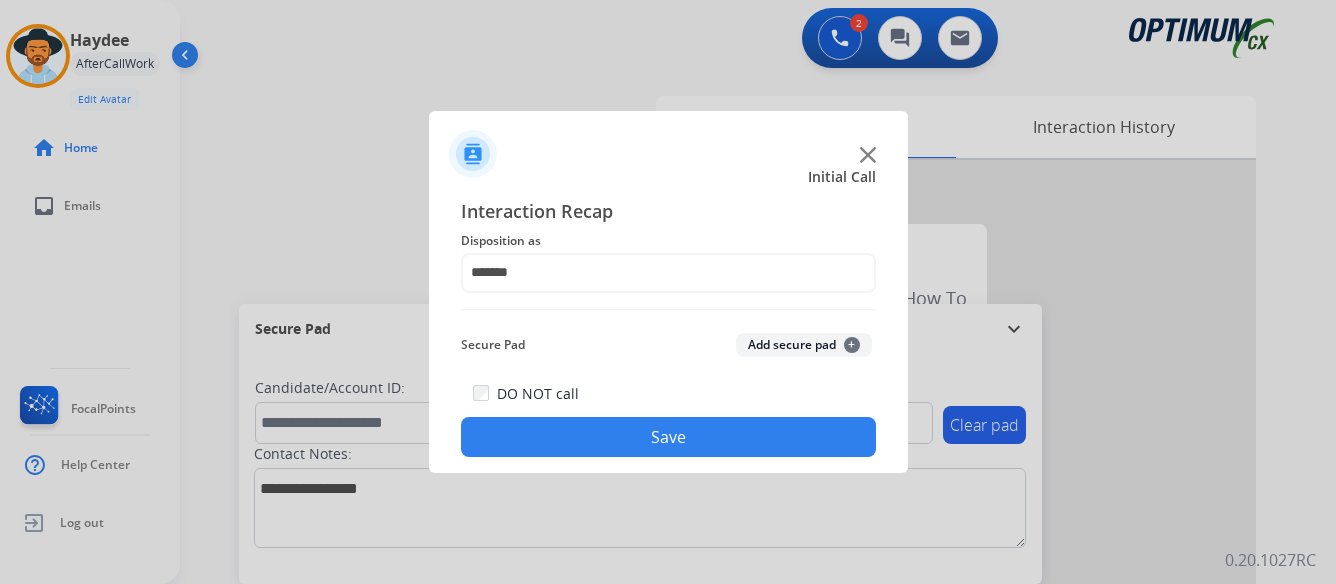click on "Save" 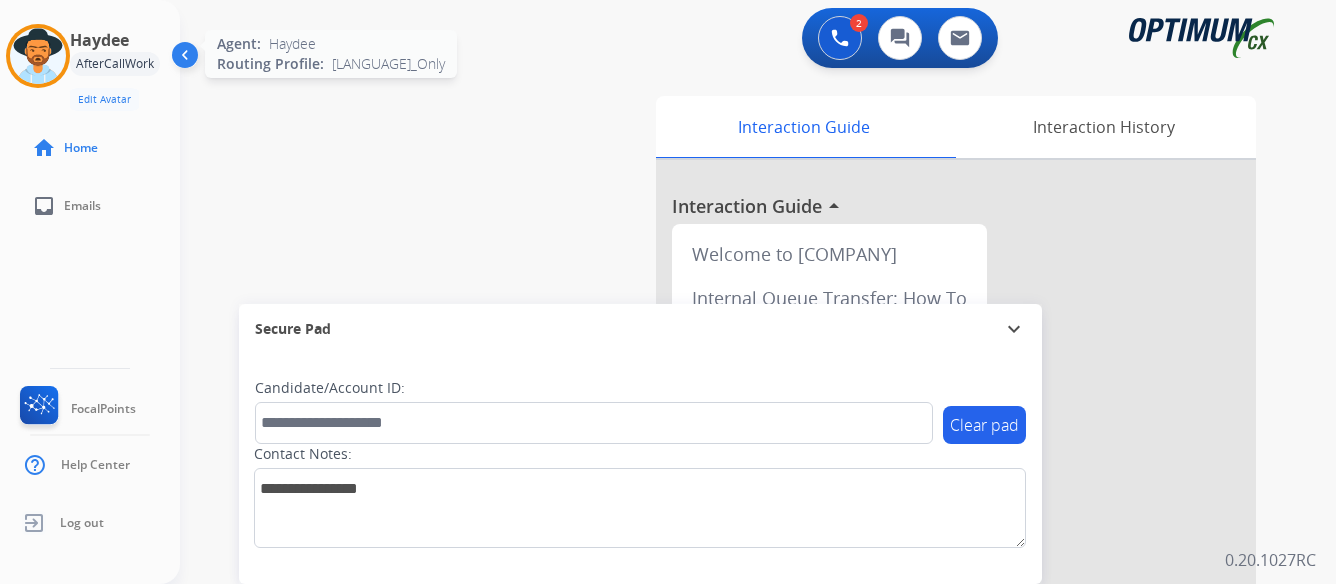 click at bounding box center [38, 56] 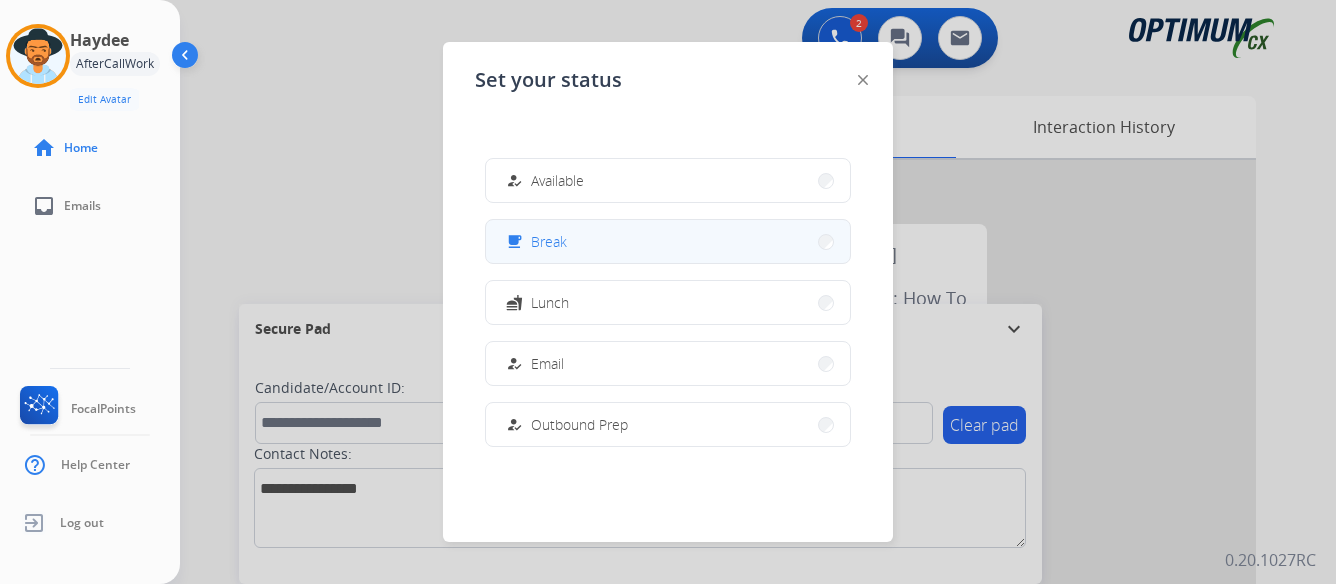 click on "free_breakfast Break" at bounding box center [668, 241] 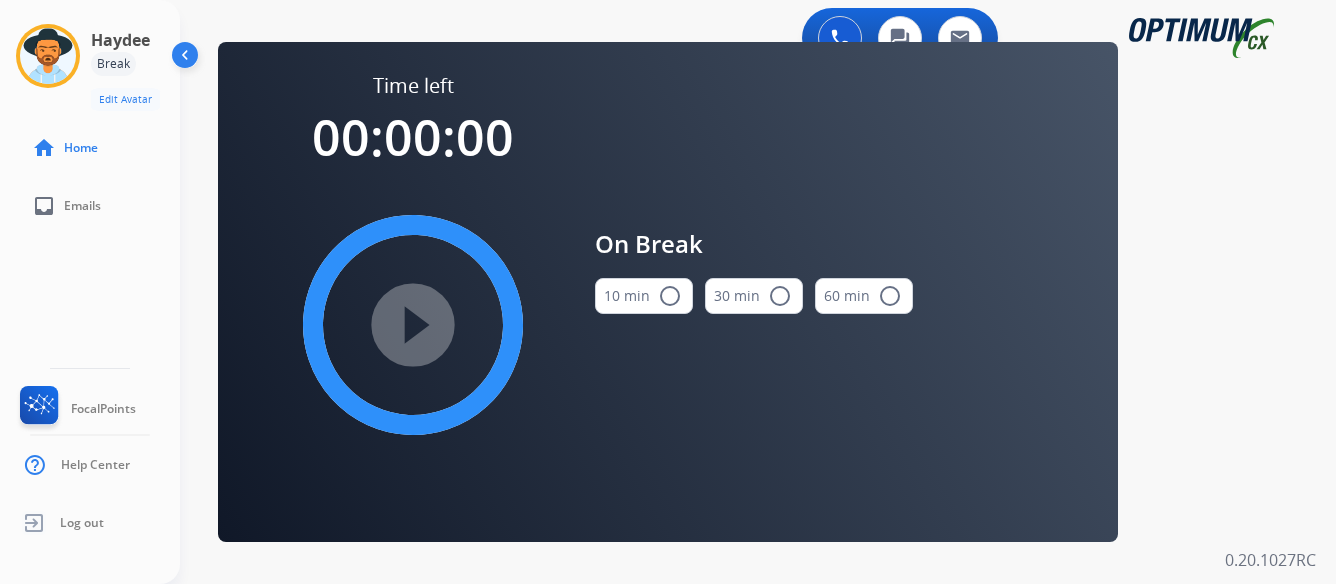 click on "radio_button_unchecked" at bounding box center (670, 296) 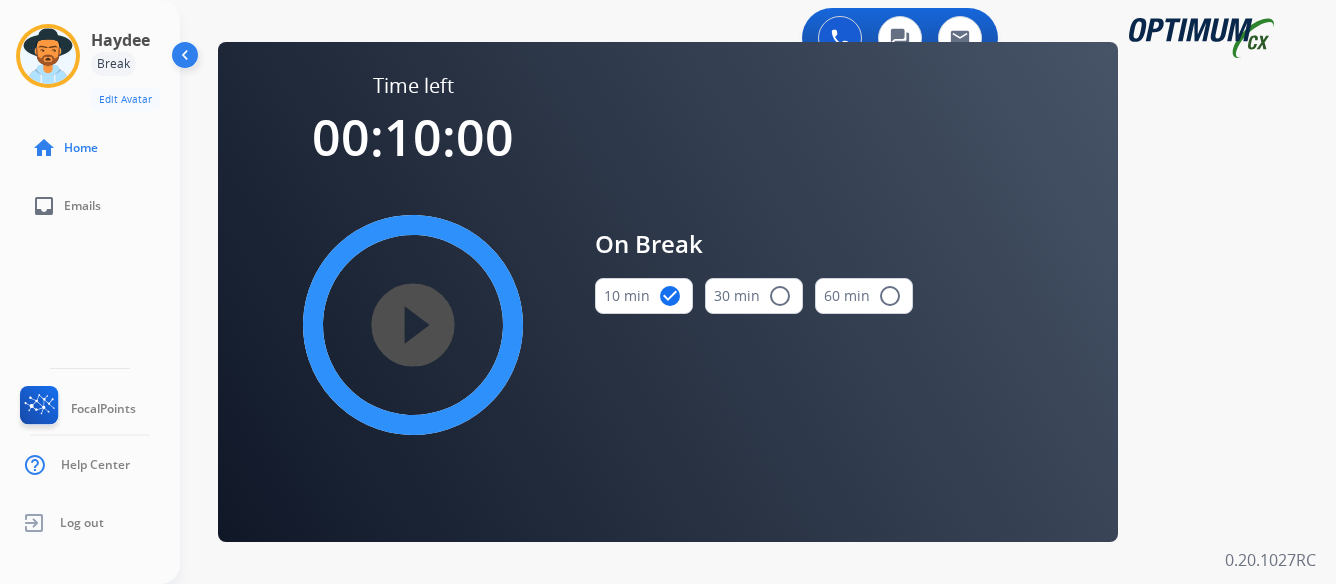 click on "play_circle_filled" at bounding box center (413, 325) 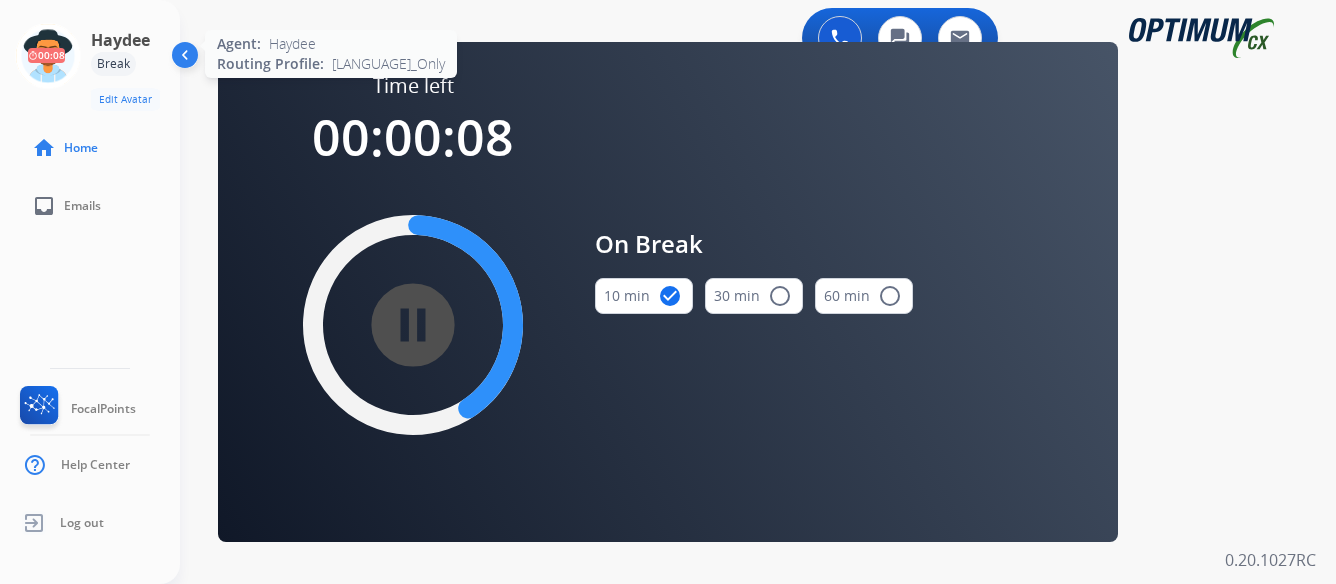 click 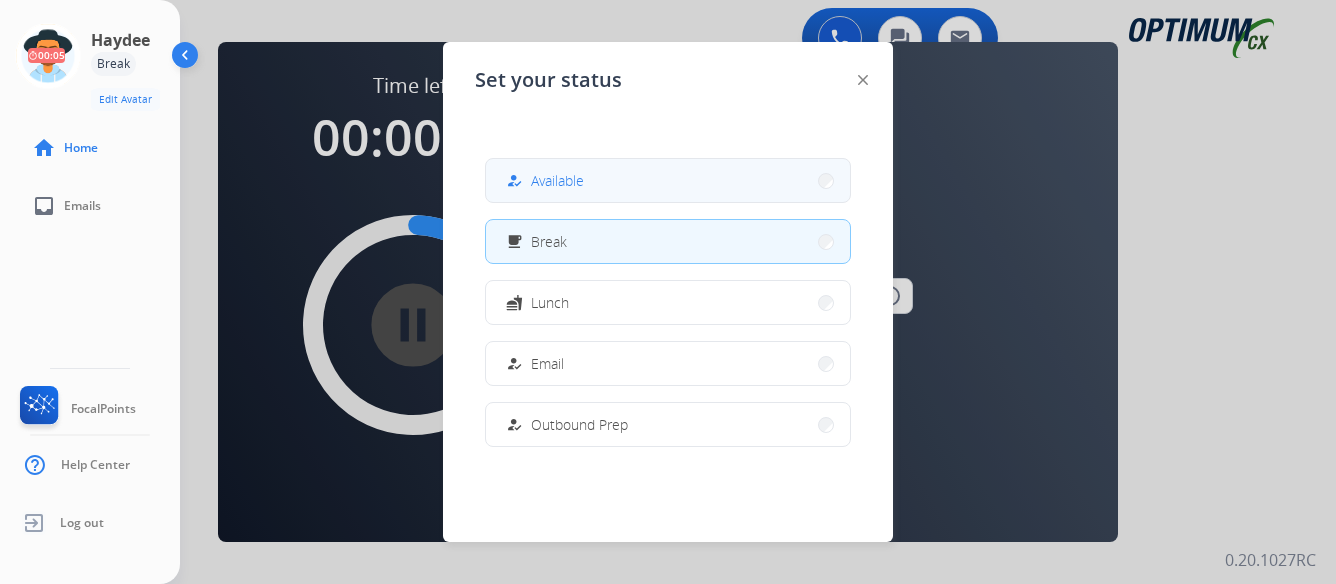 click on "how_to_reg Available" at bounding box center (668, 180) 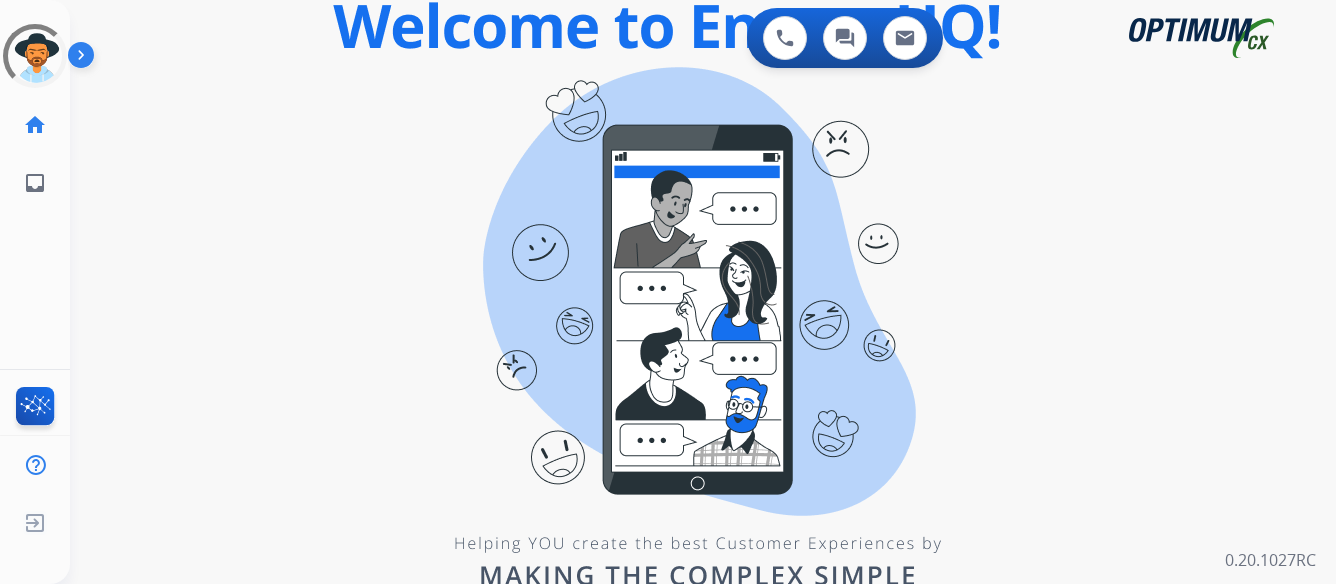 scroll, scrollTop: 0, scrollLeft: 0, axis: both 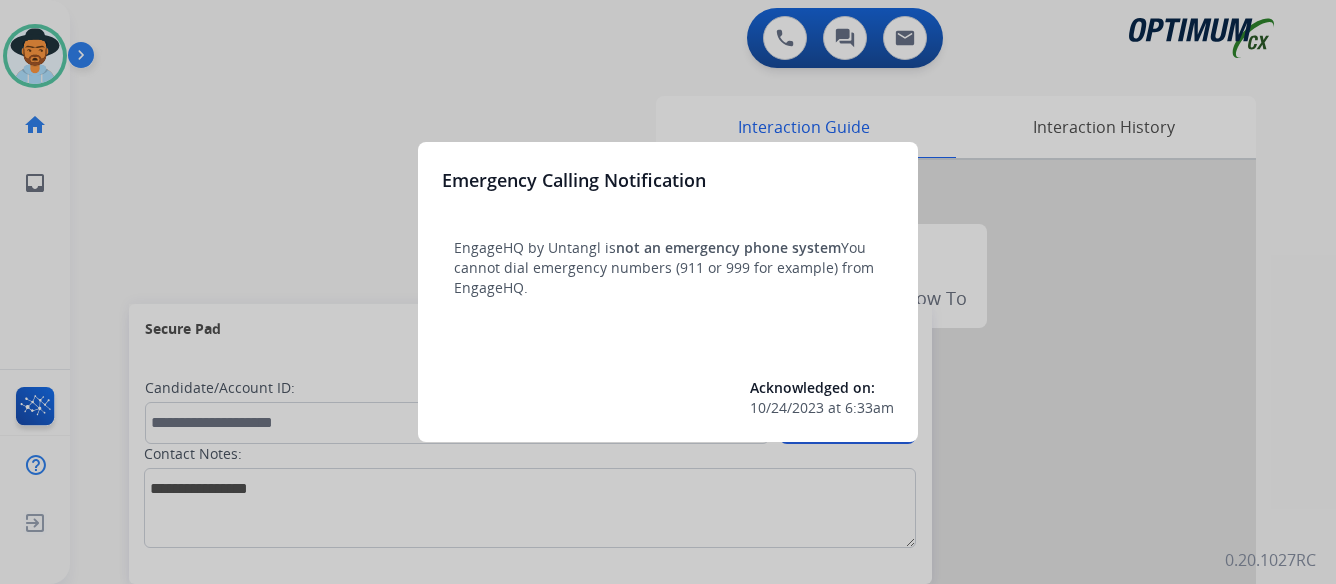 click at bounding box center [668, 292] 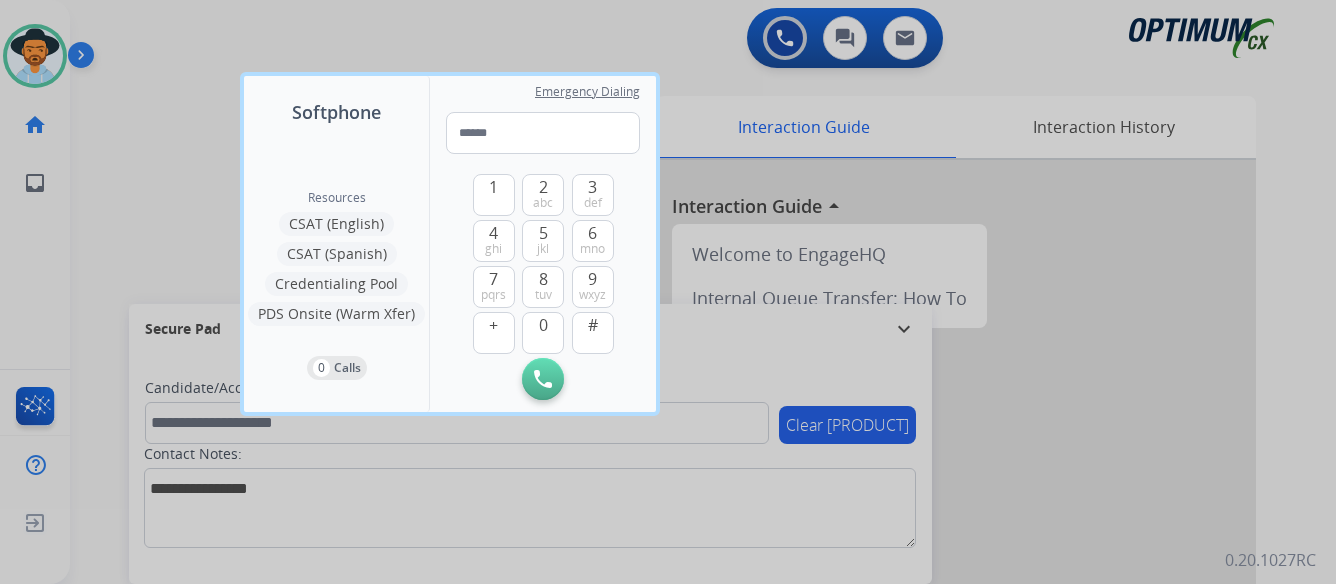 click at bounding box center (668, 292) 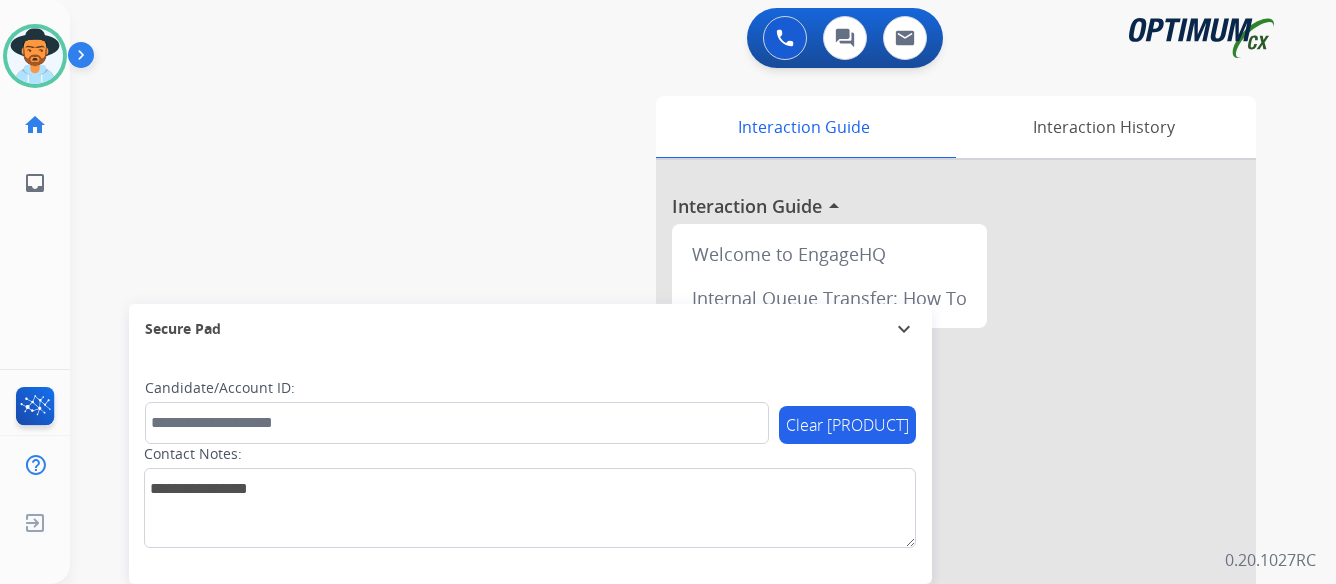 click at bounding box center [85, 59] 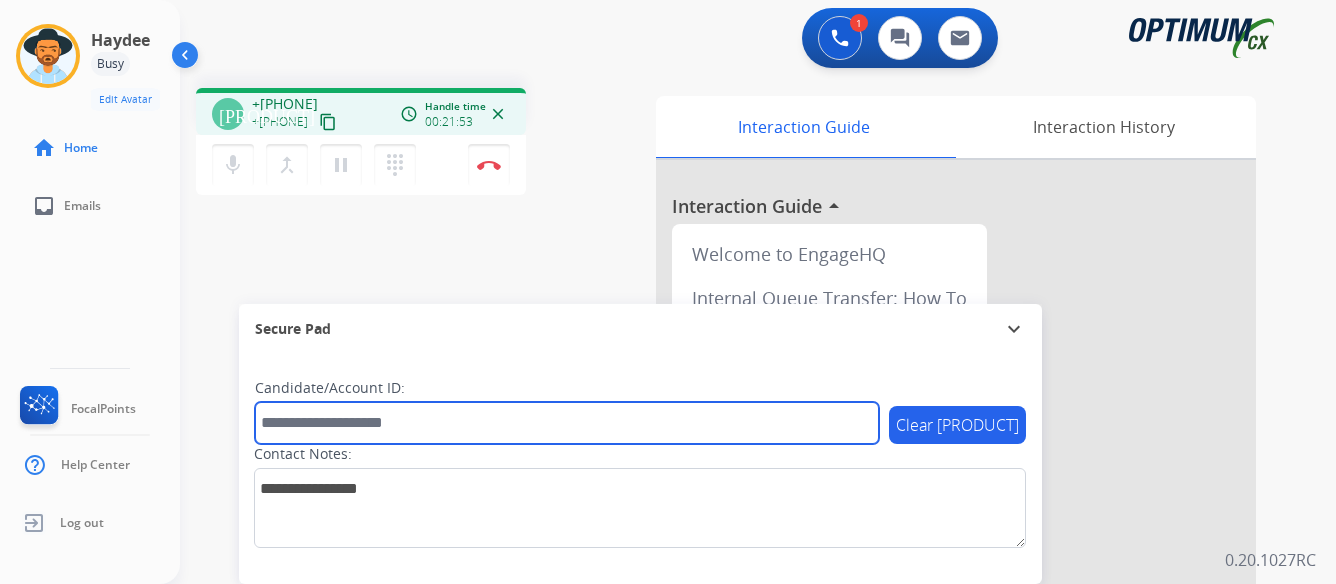 click at bounding box center [567, 423] 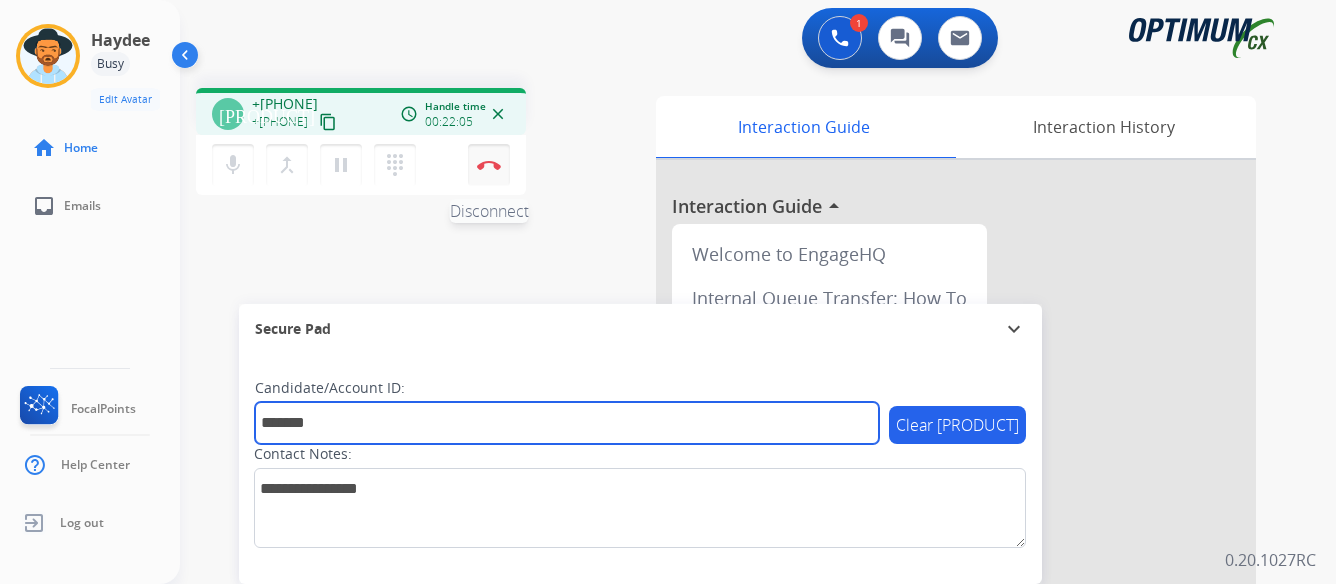 type on "*******" 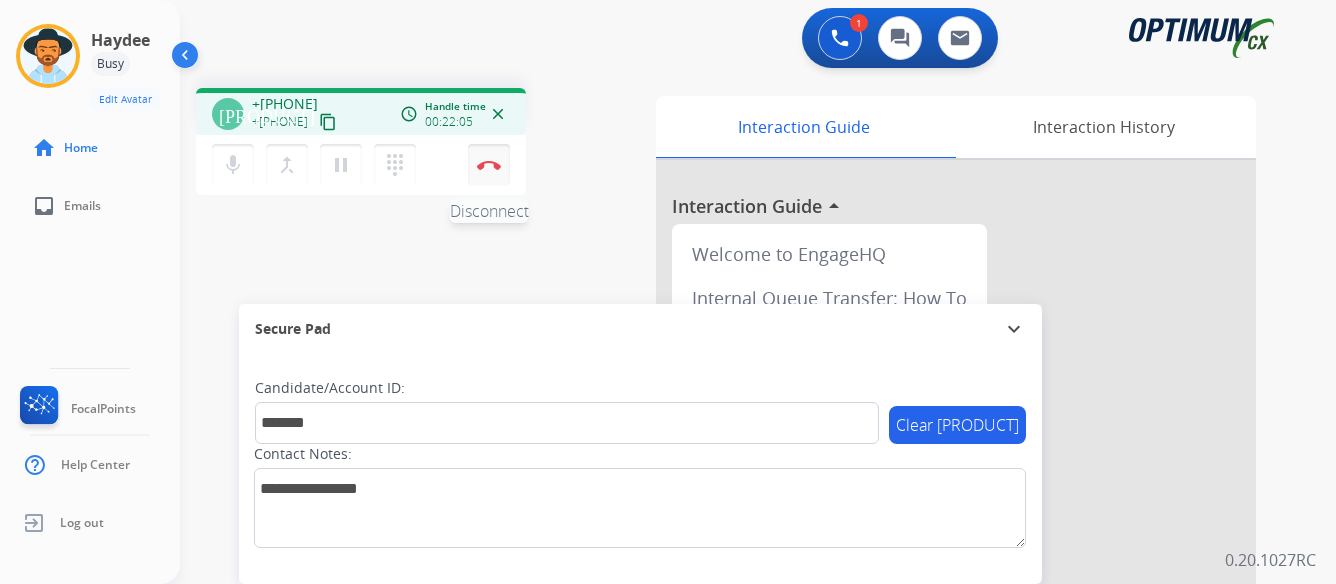 click on "Disconnect" at bounding box center (489, 165) 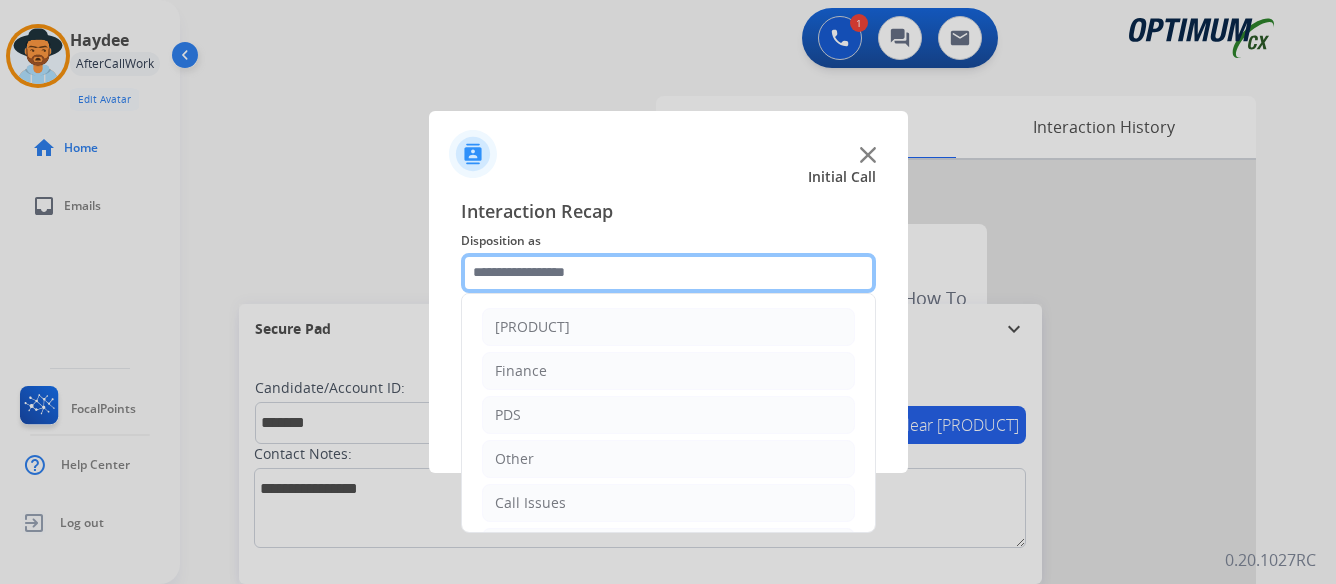 click 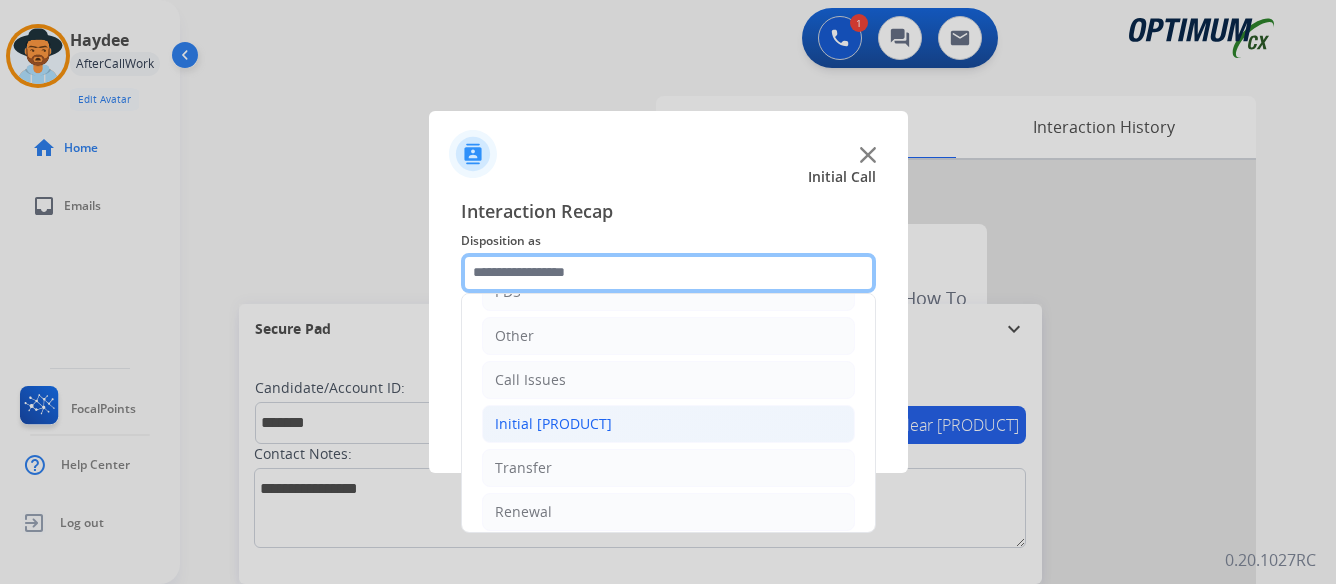 scroll, scrollTop: 136, scrollLeft: 0, axis: vertical 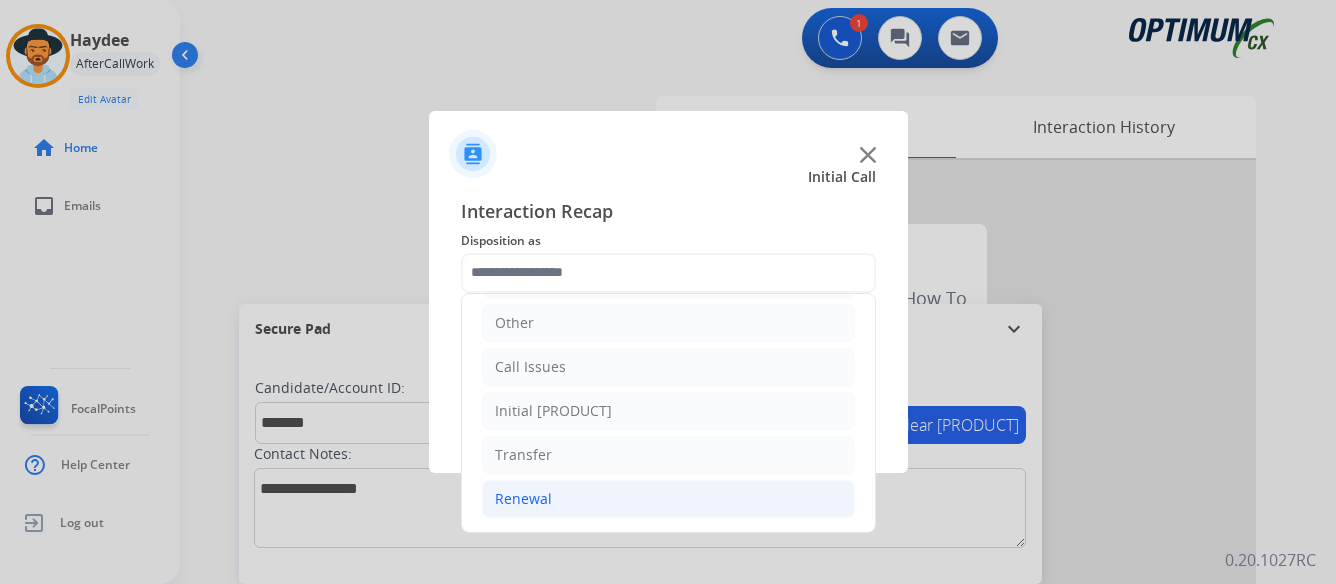 click on "Renewal" 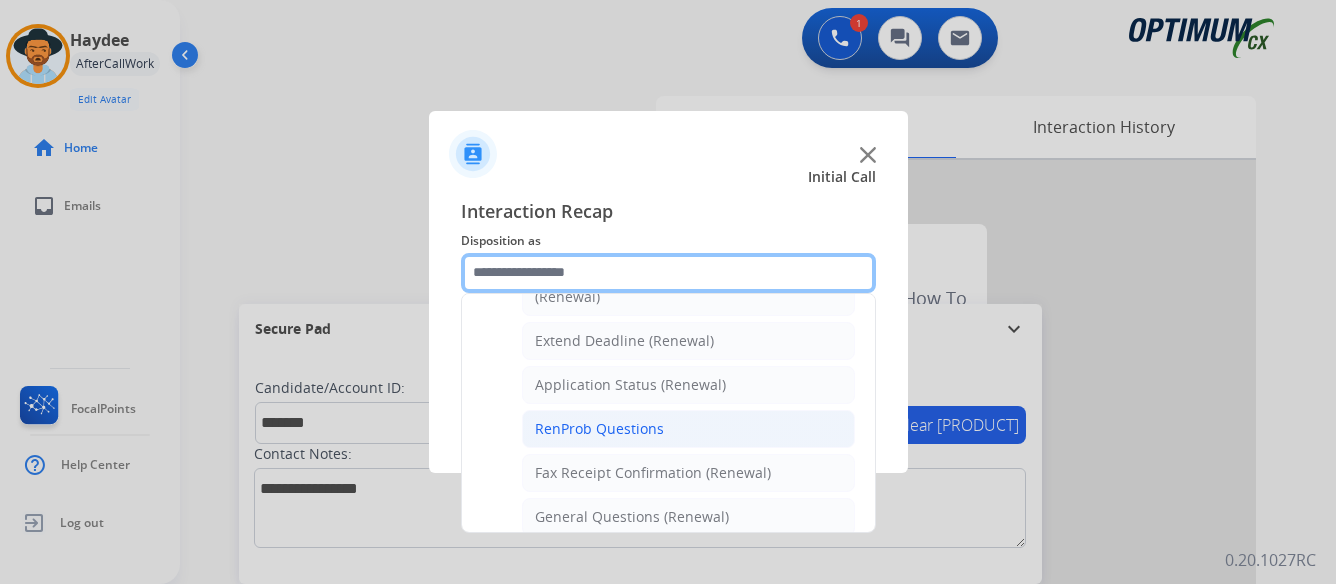 scroll, scrollTop: 436, scrollLeft: 0, axis: vertical 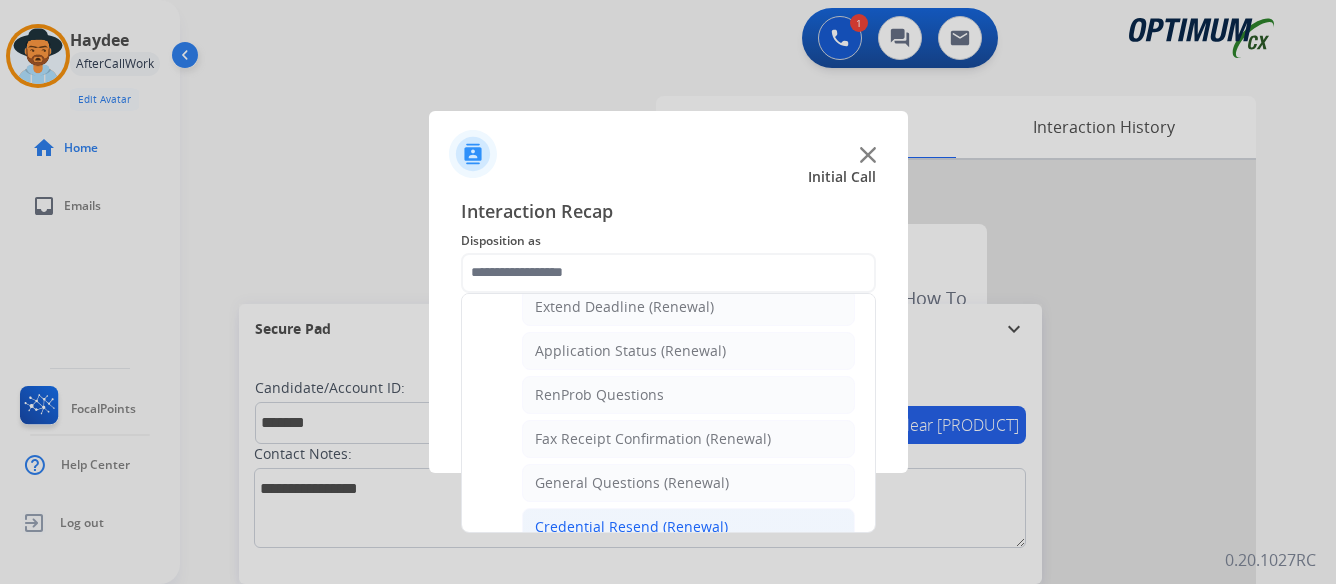 click on "Credential Resend (Renewal)" 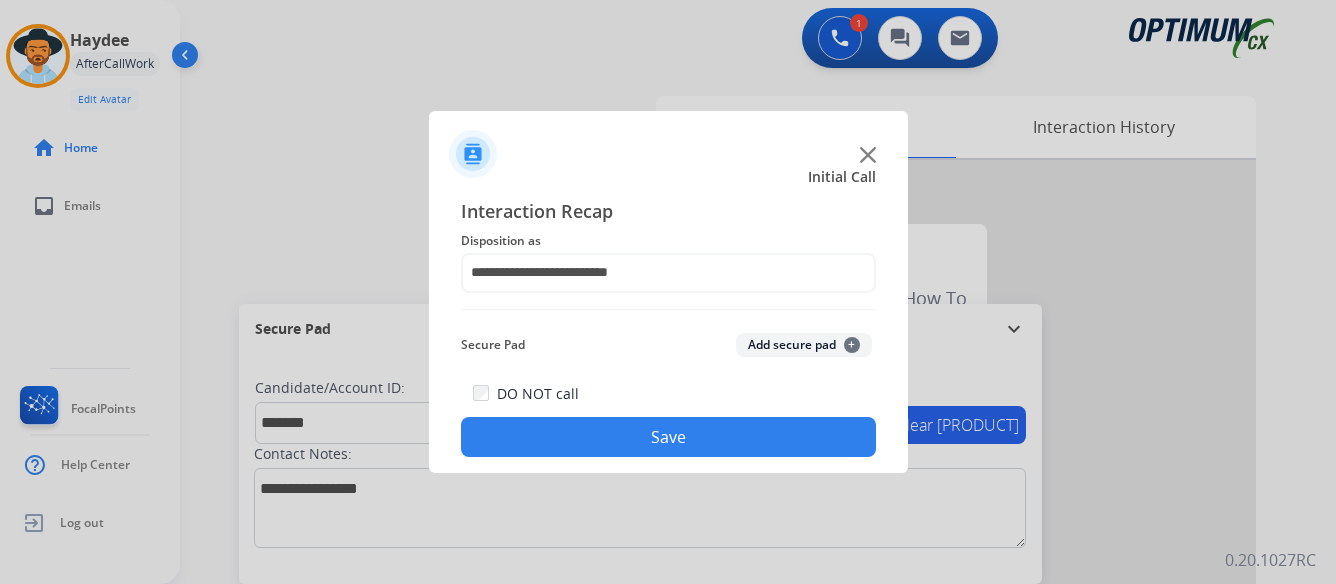 click on "Save" 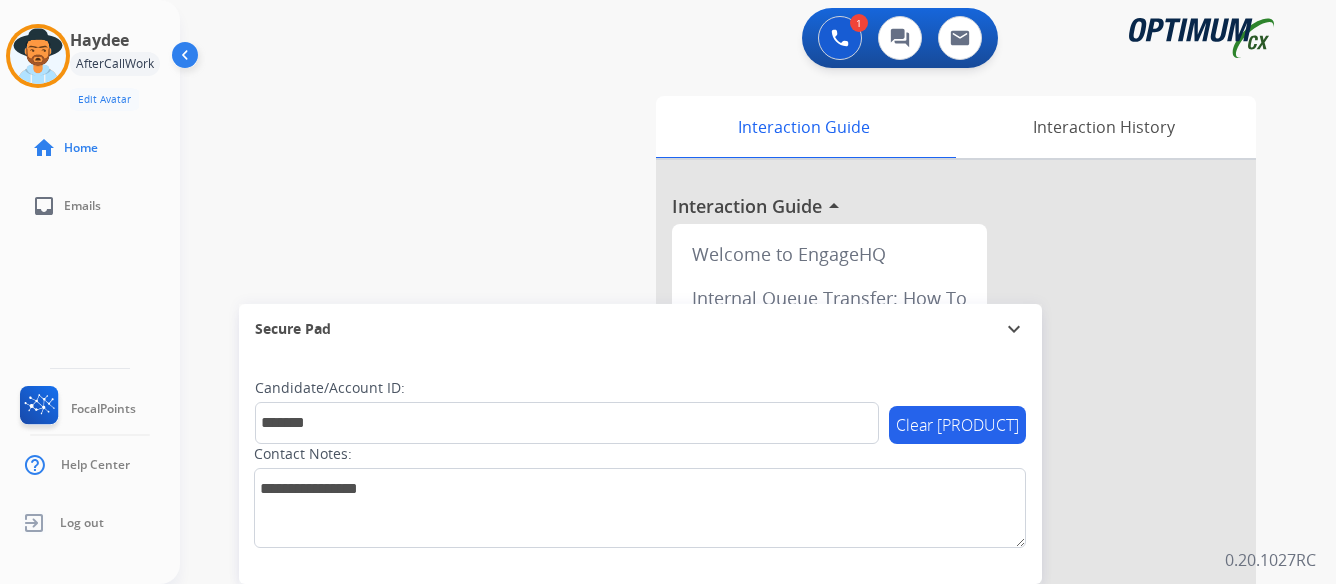 type 